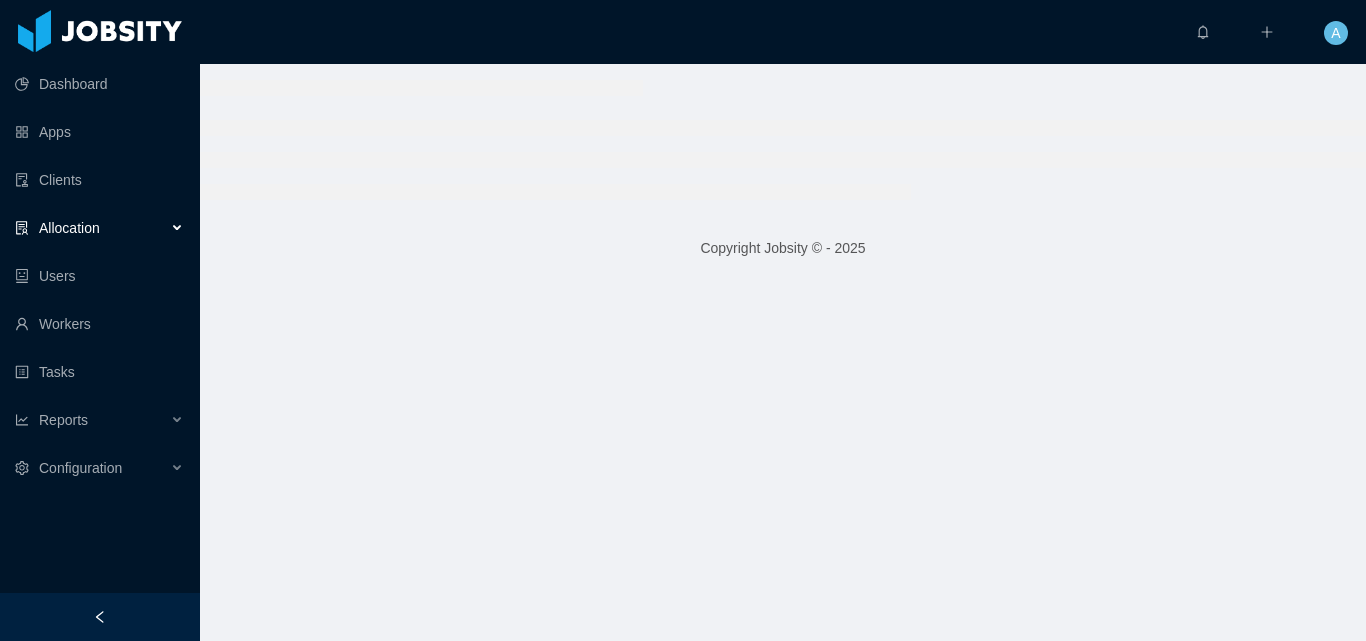 scroll, scrollTop: 0, scrollLeft: 0, axis: both 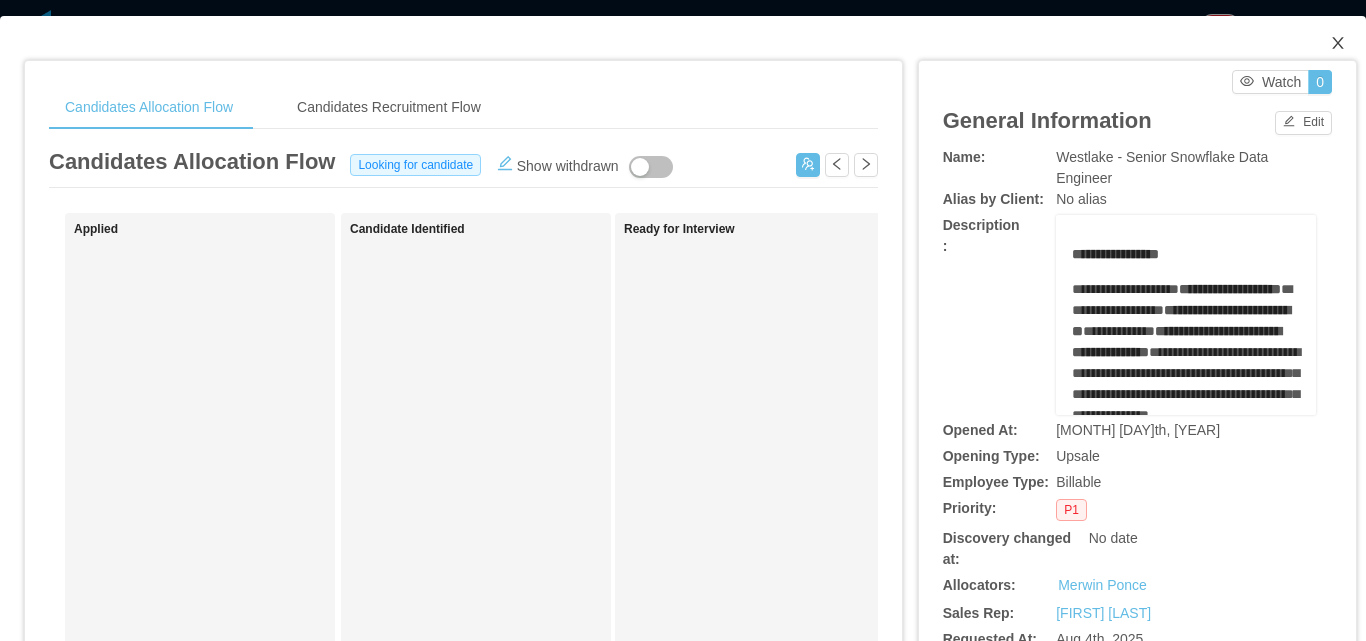 click 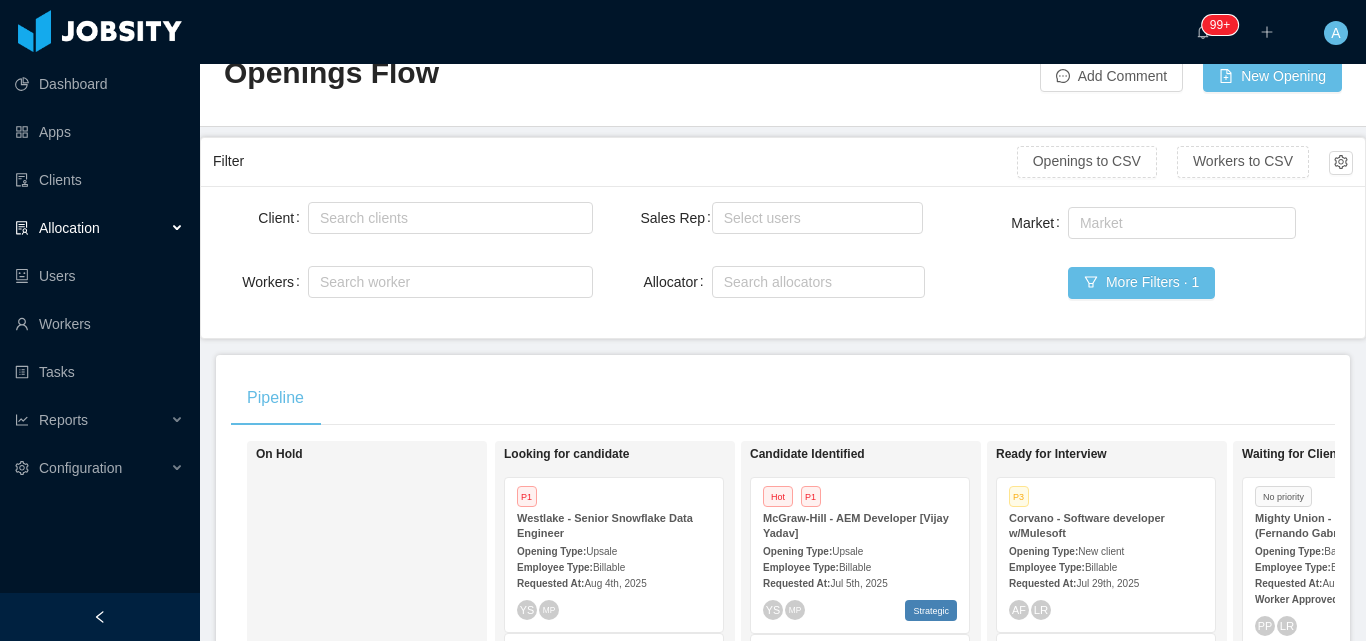 scroll, scrollTop: 100, scrollLeft: 0, axis: vertical 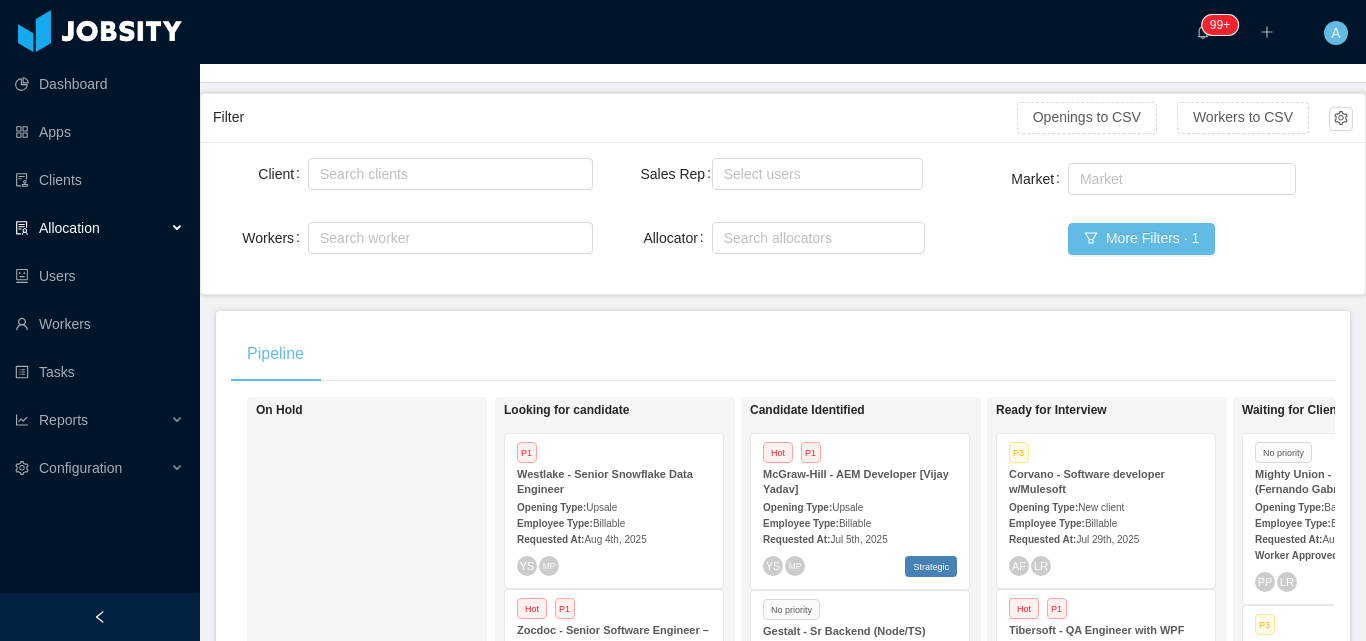 click on "Aug 4th, 2025" at bounding box center (615, 539) 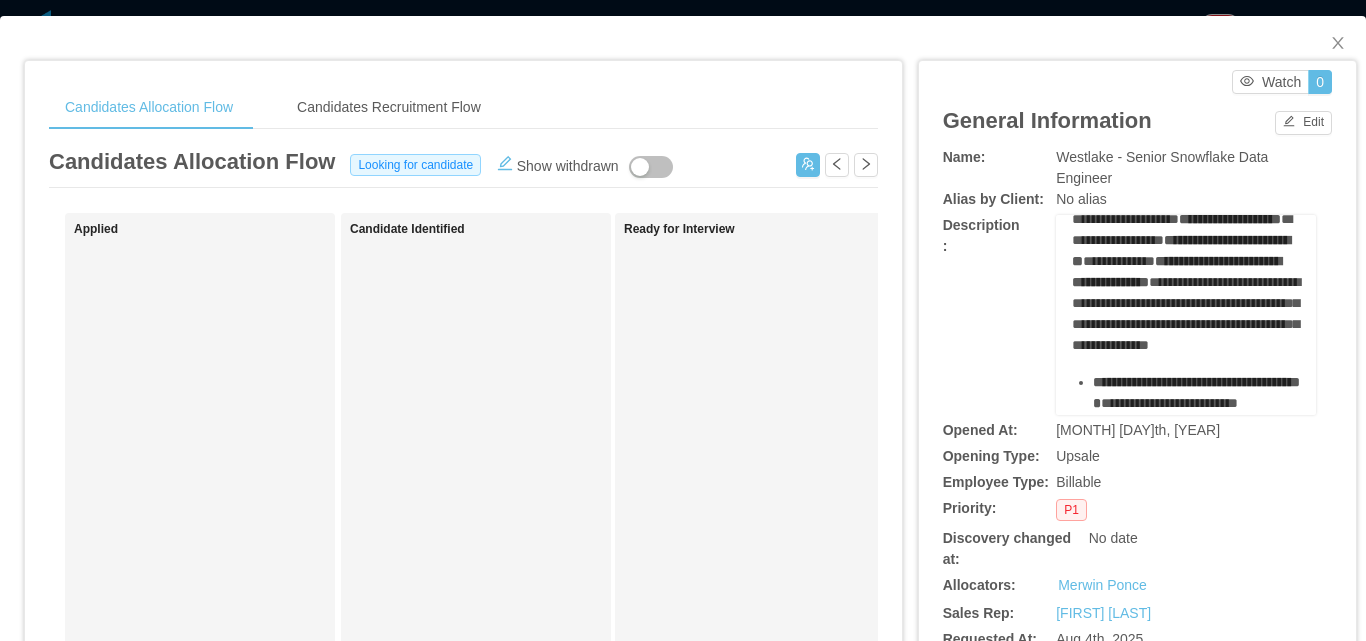scroll, scrollTop: 100, scrollLeft: 0, axis: vertical 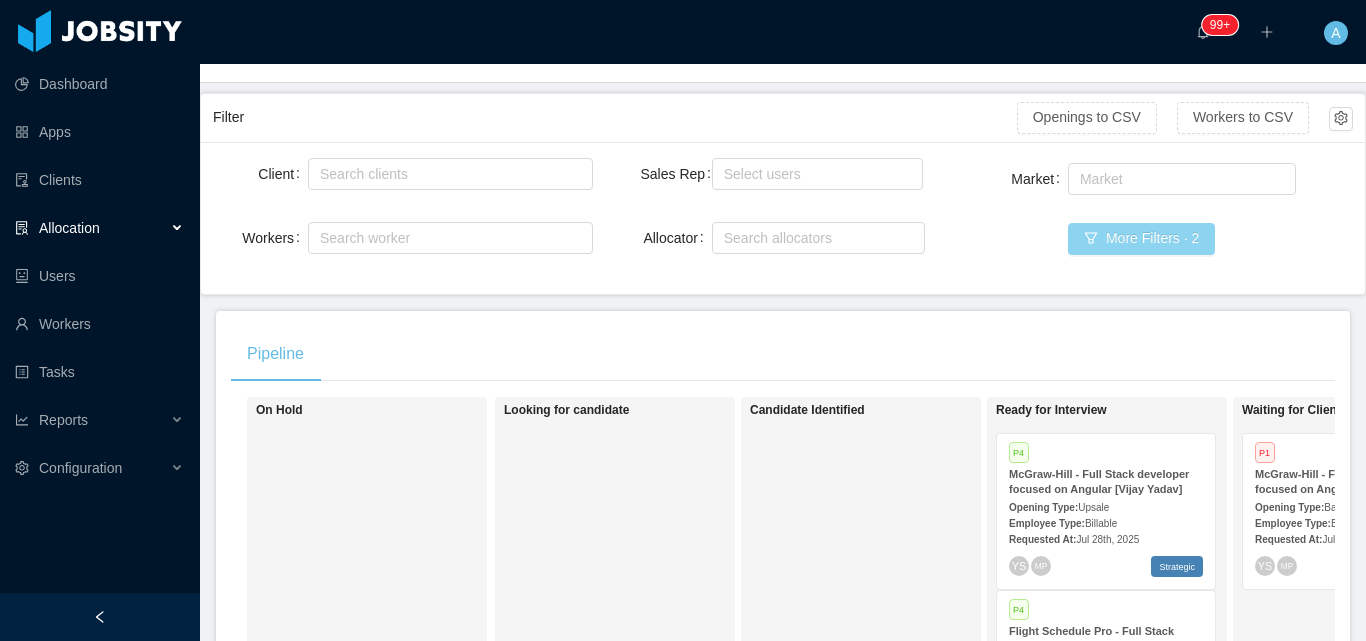 click on "More Filters · 2" at bounding box center (1141, 239) 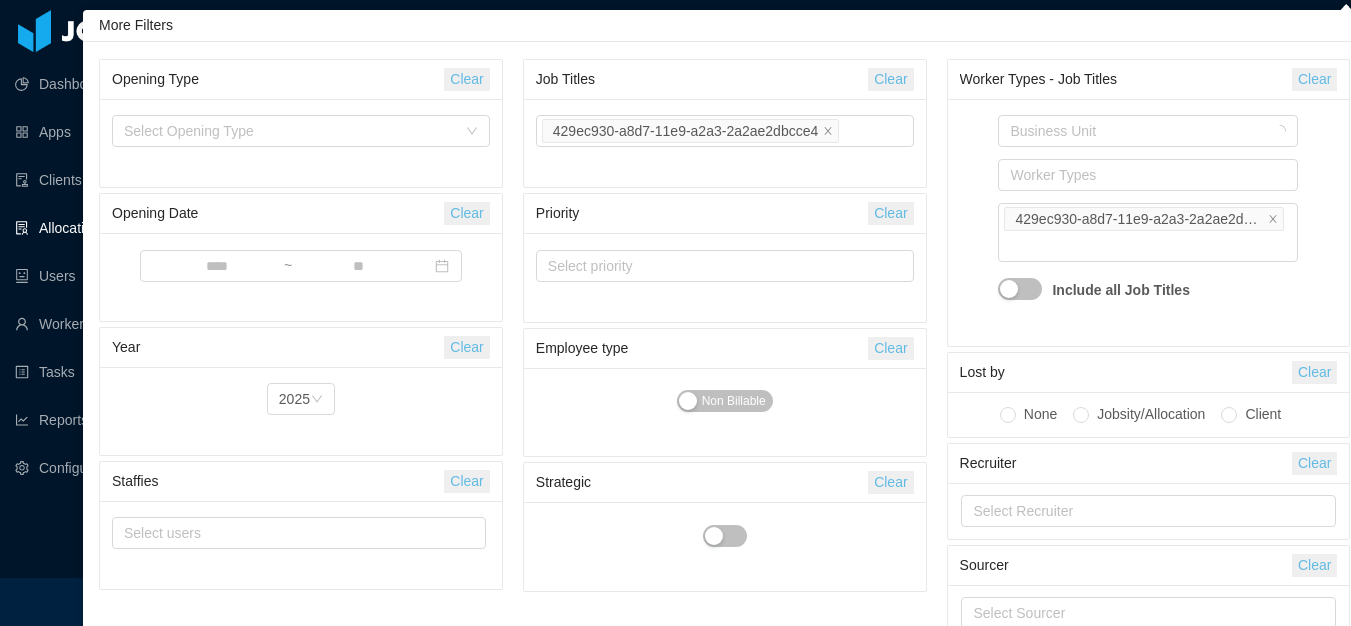click on "Clear" at bounding box center (890, 79) 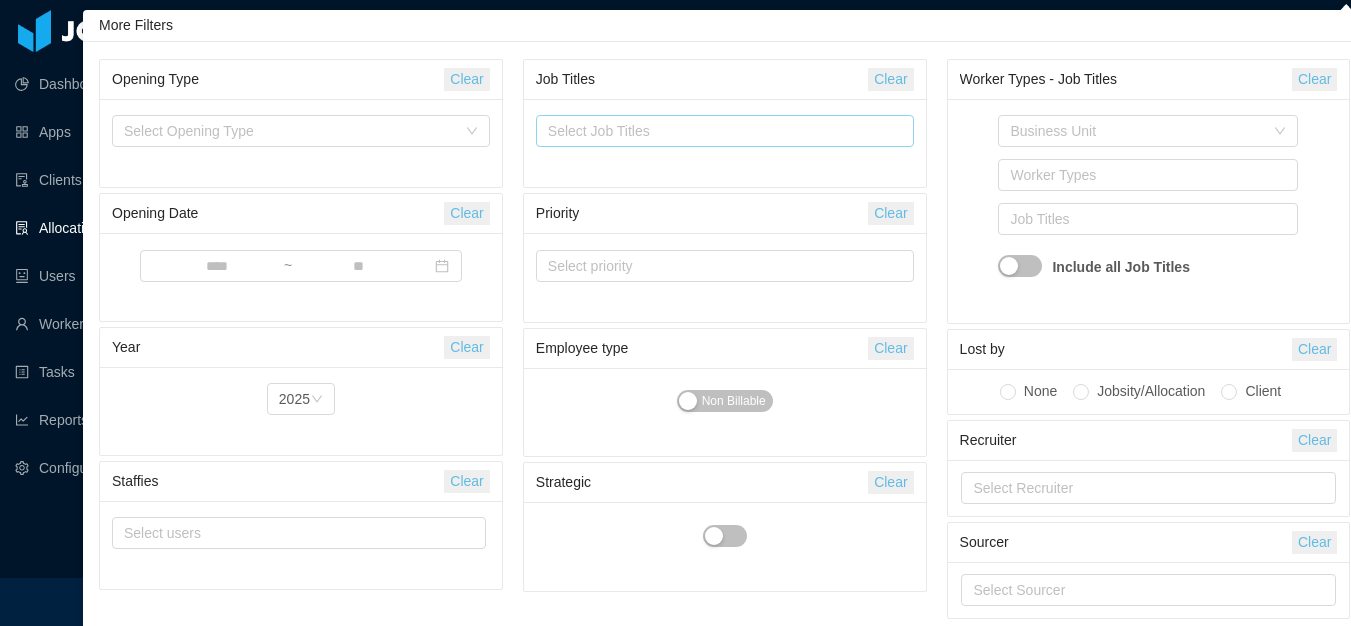 click on "Select Job Titles" at bounding box center [720, 131] 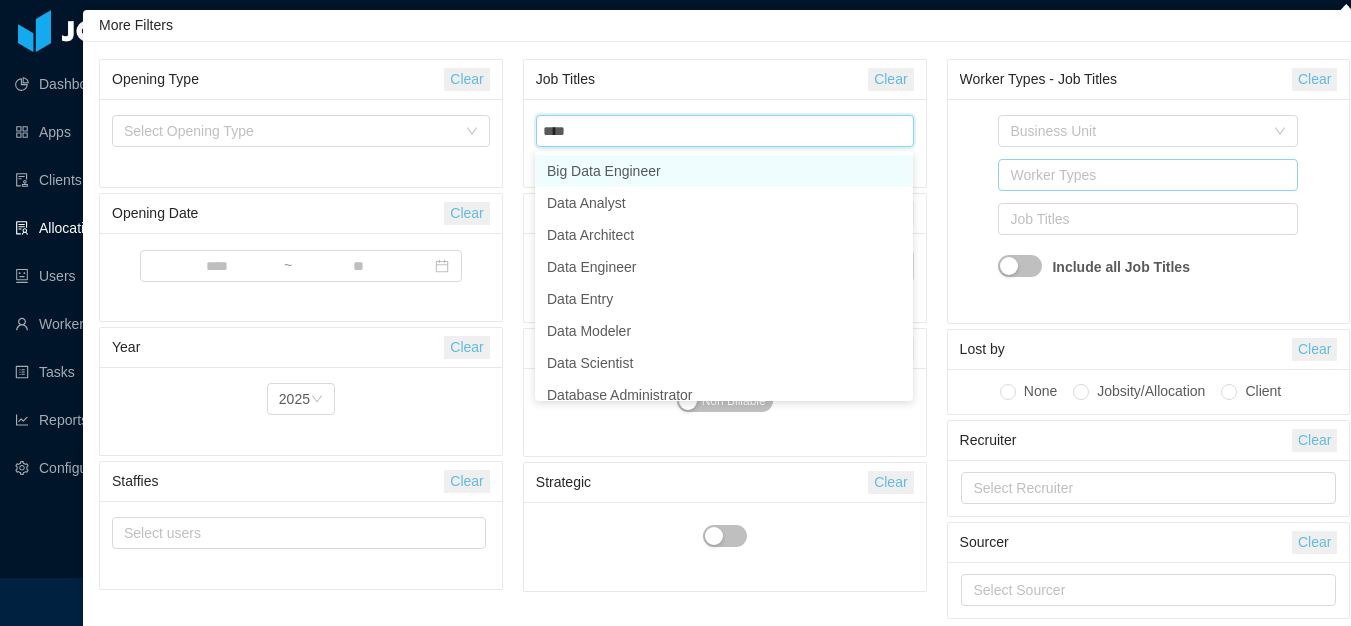 click on "Worker Types" at bounding box center (1143, 175) 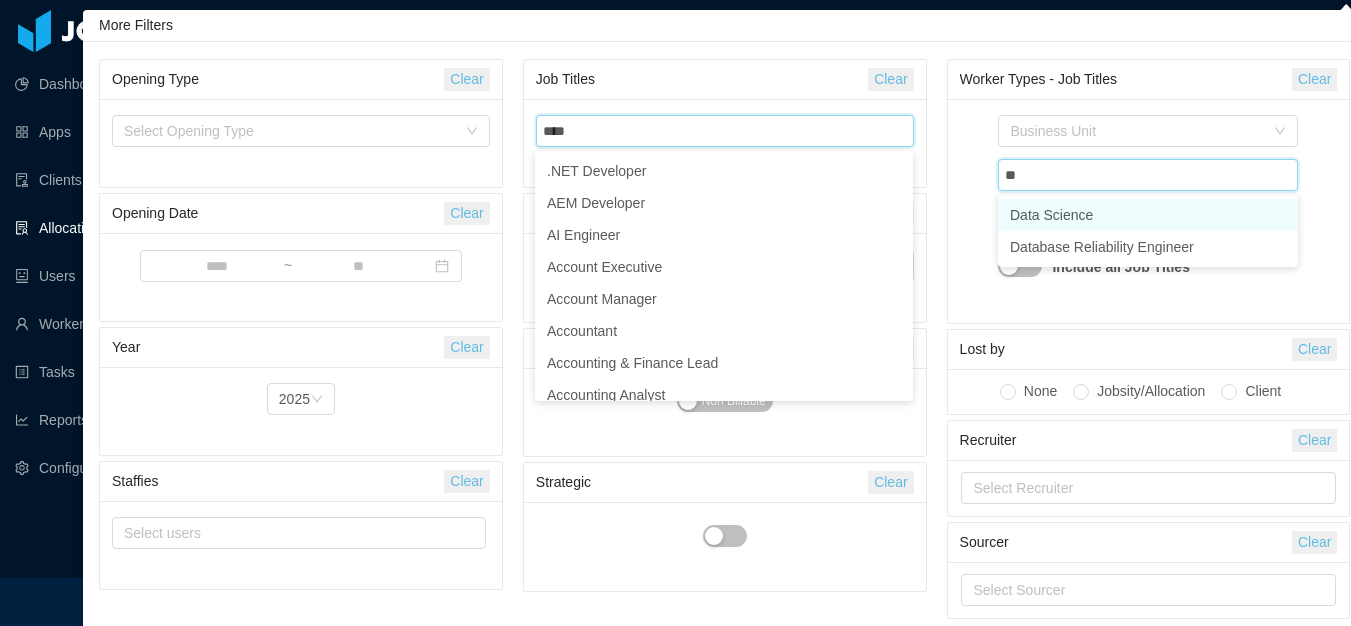 type on "**" 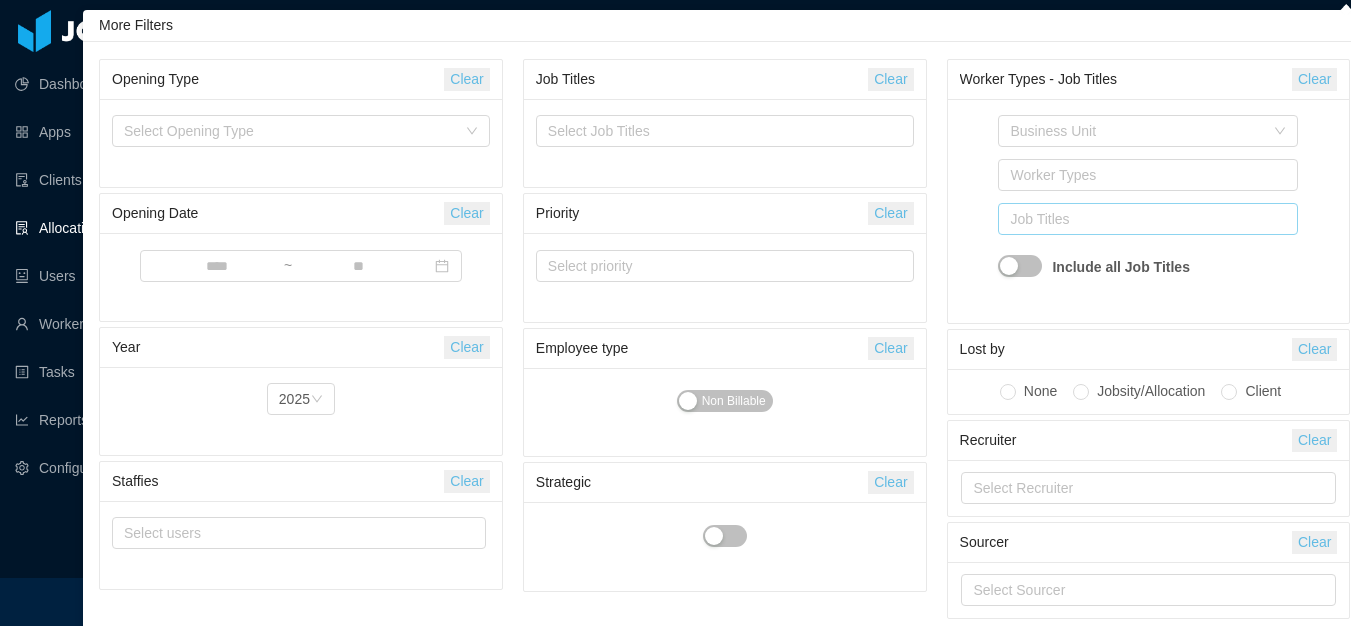 click on "Job Titles" at bounding box center (1143, 219) 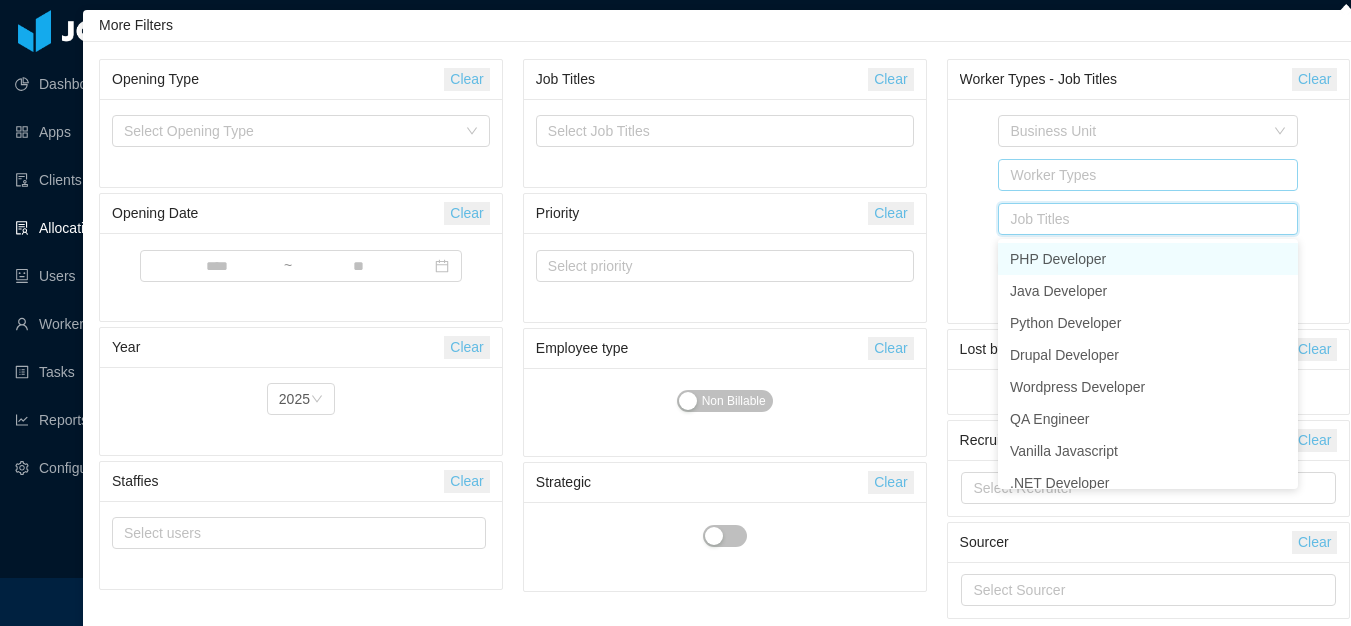 click on "Worker Types" at bounding box center [1145, 175] 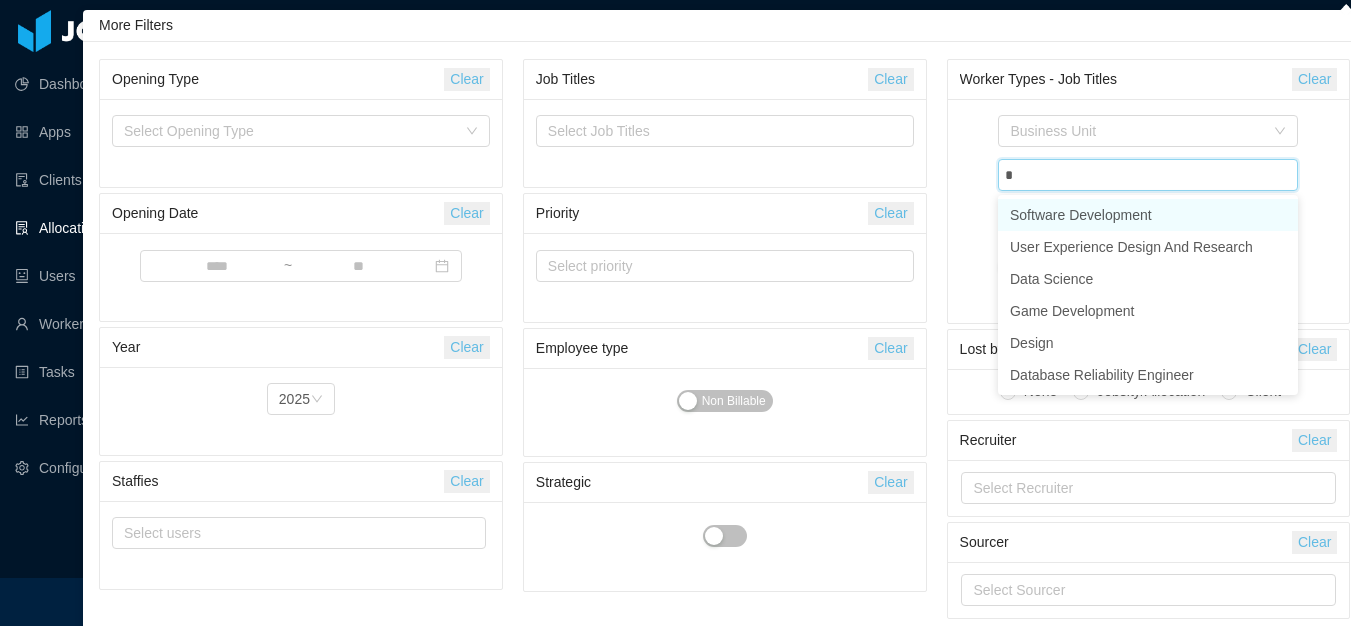 type on "**" 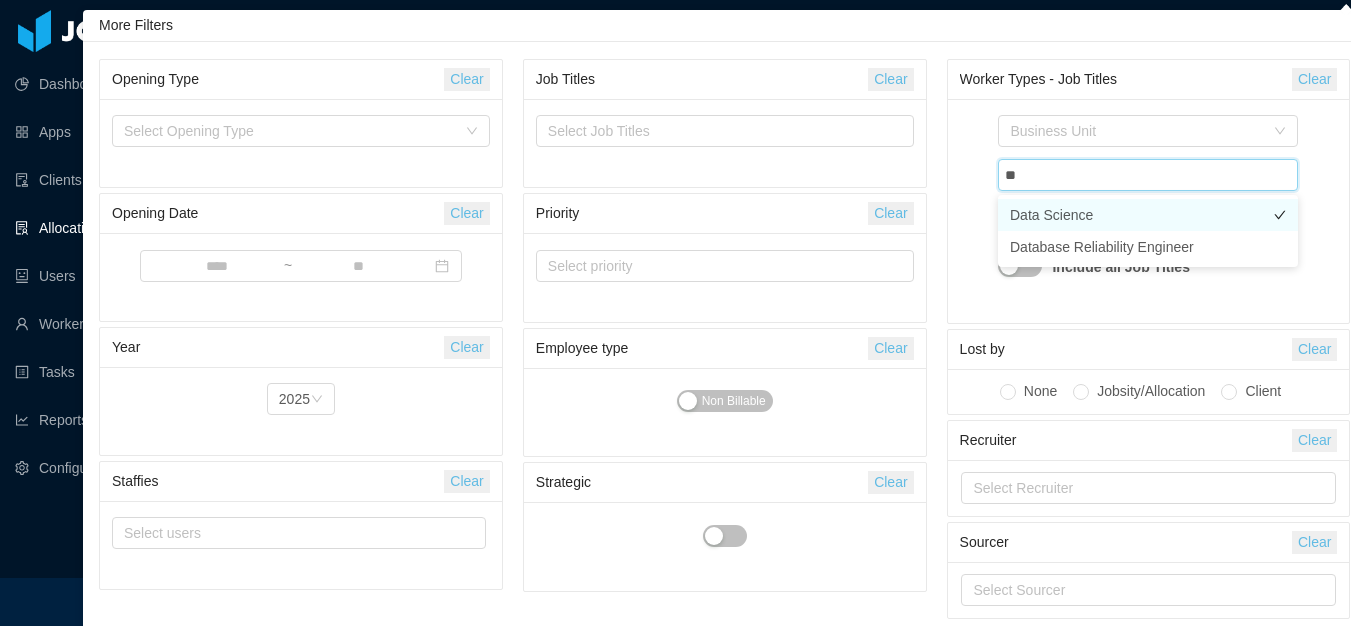 click on "Data Science" at bounding box center [1148, 215] 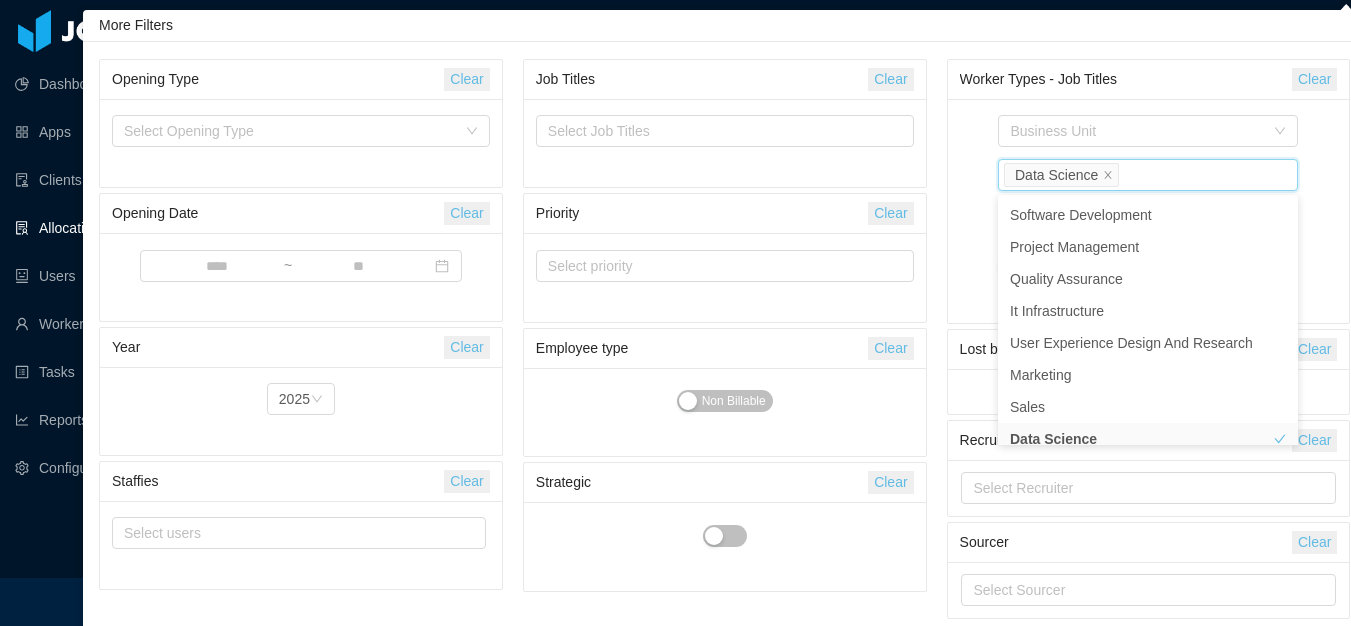 click on "Business Unit Worker Types Data Science   Job Titles    Include all Job Titles" at bounding box center (1149, 211) 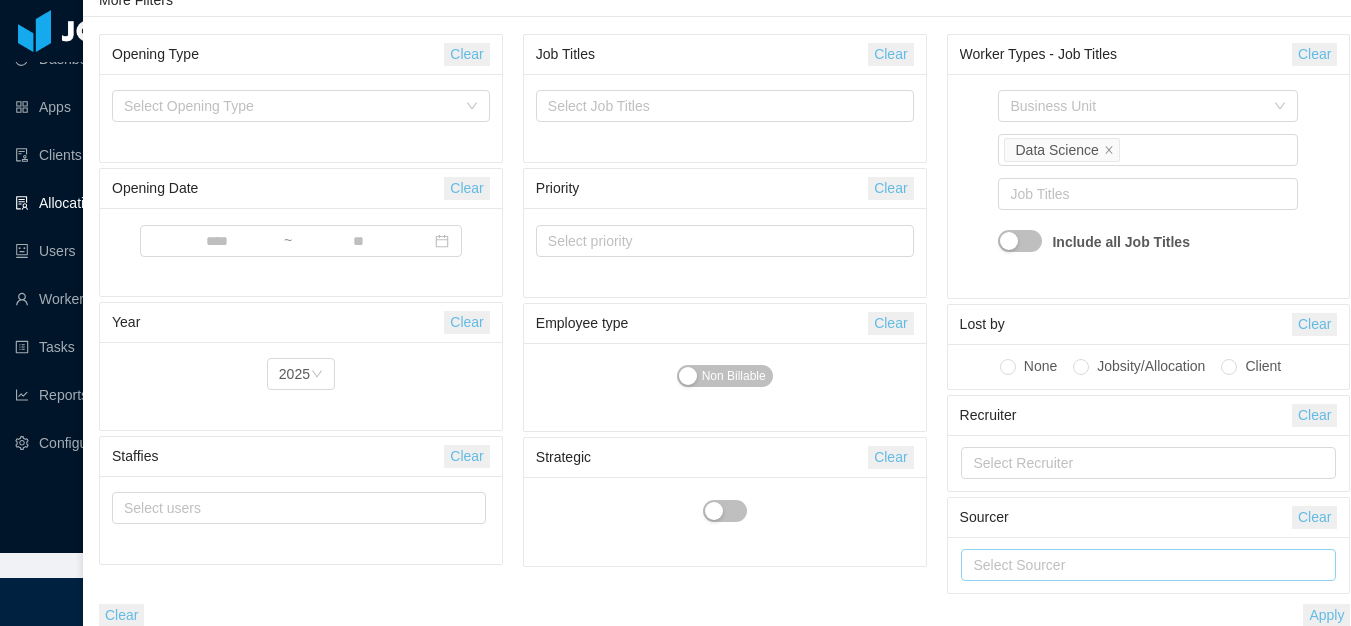 scroll, scrollTop: 38, scrollLeft: 0, axis: vertical 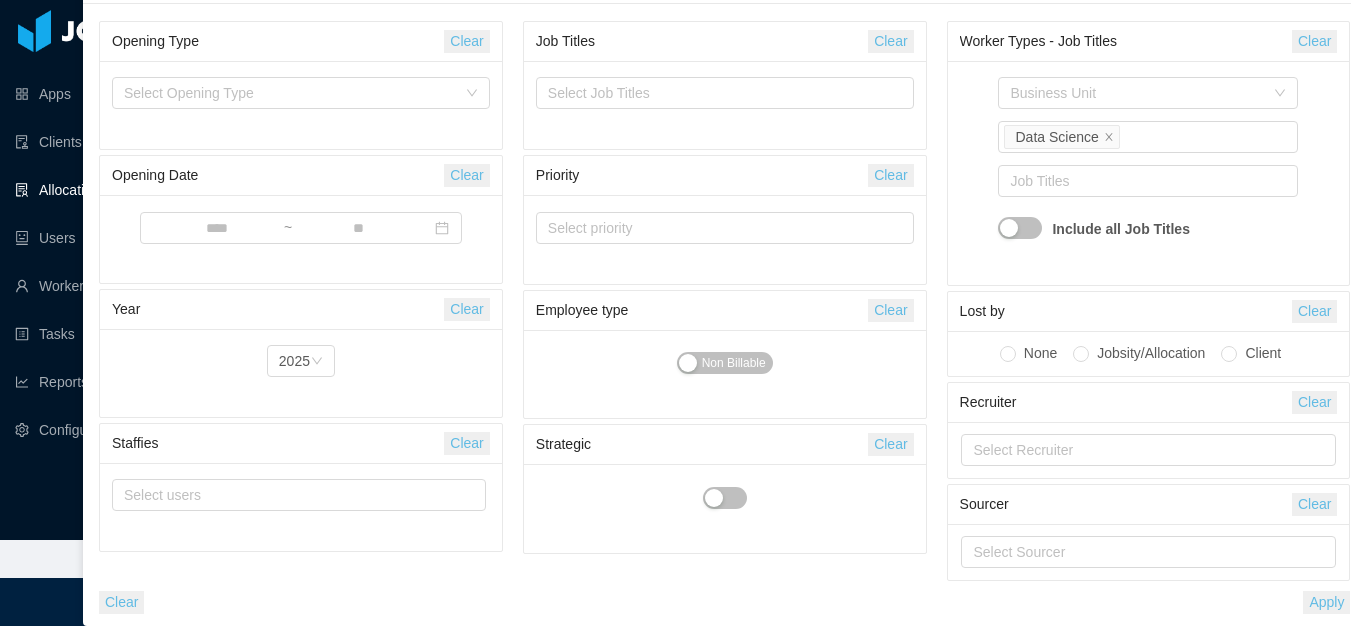 click on "Apply" at bounding box center [1326, 602] 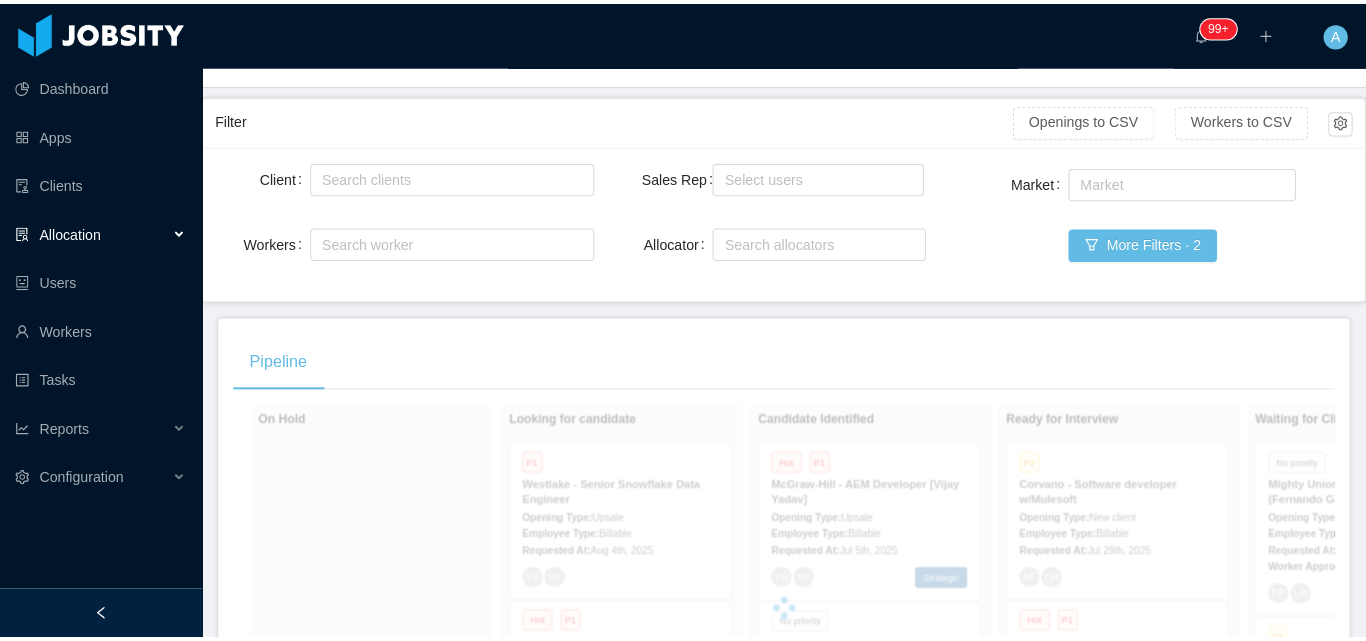 scroll, scrollTop: 0, scrollLeft: 0, axis: both 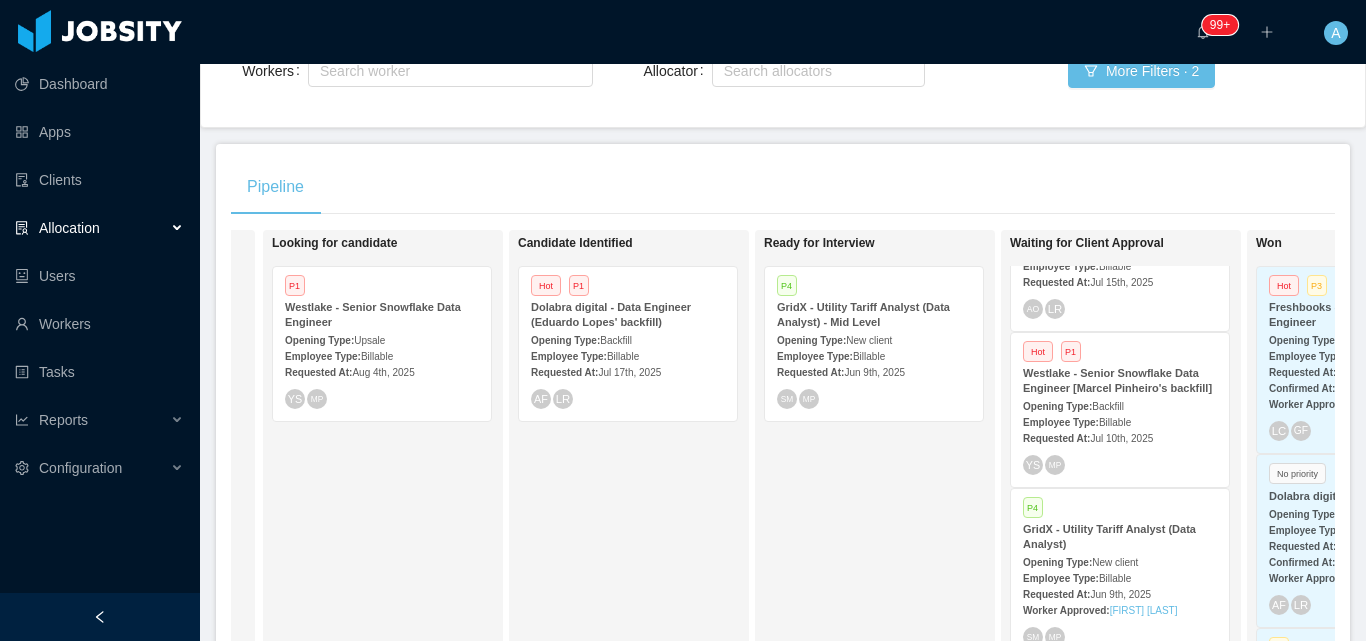click on "Opening Type:   Backfill" at bounding box center [628, 339] 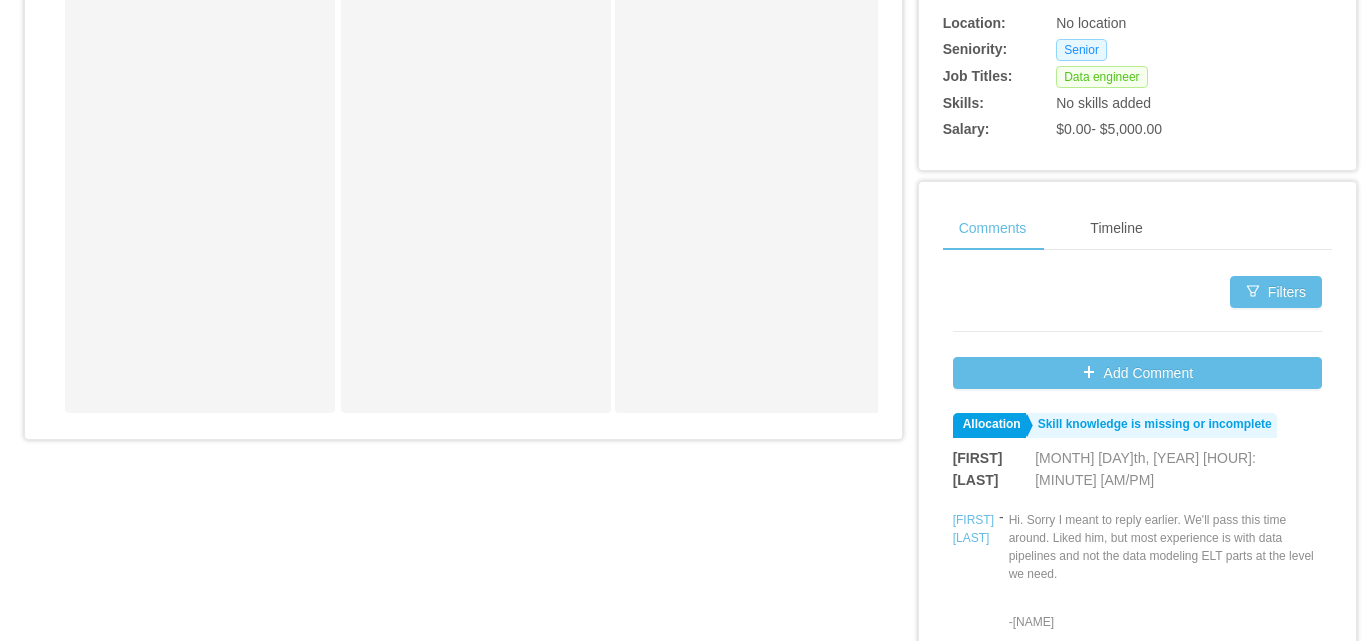 scroll, scrollTop: 939, scrollLeft: 0, axis: vertical 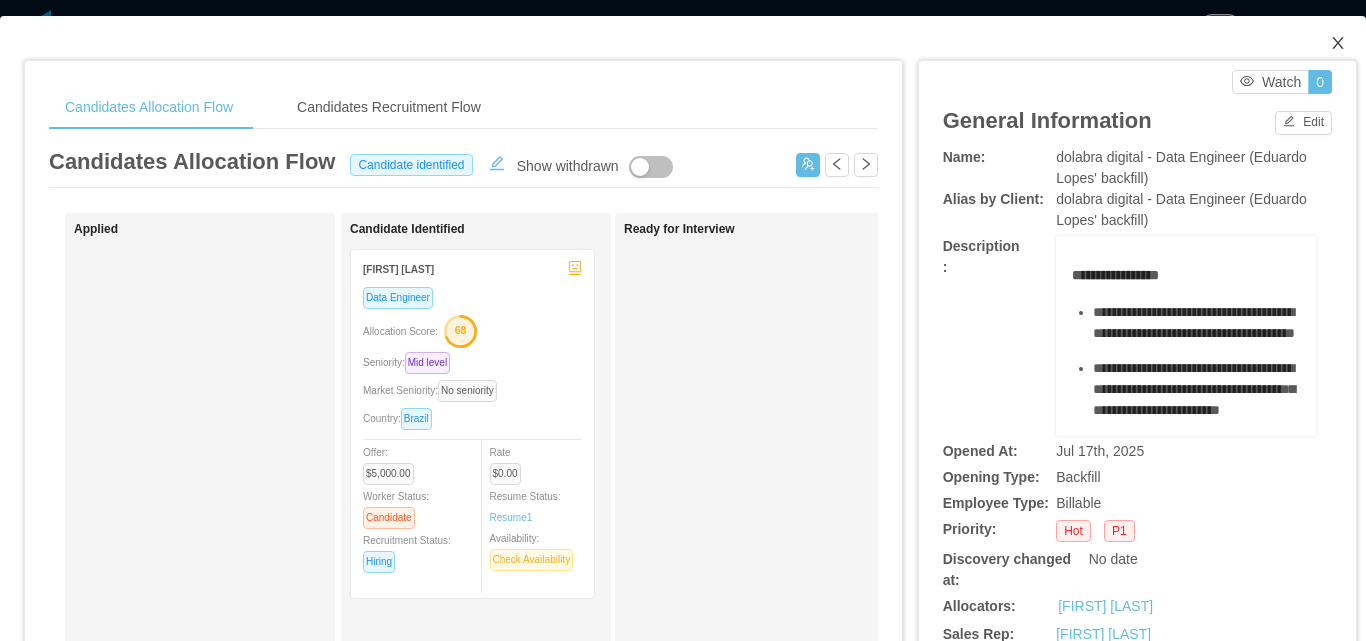 click 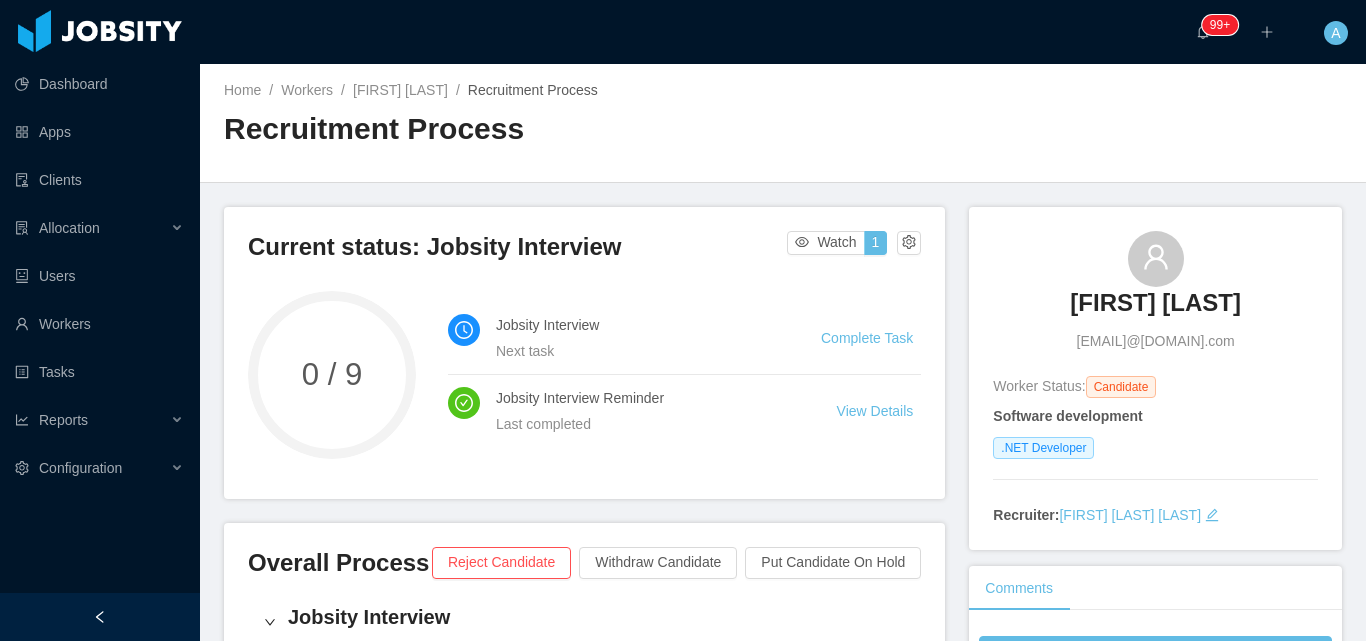 scroll, scrollTop: 0, scrollLeft: 0, axis: both 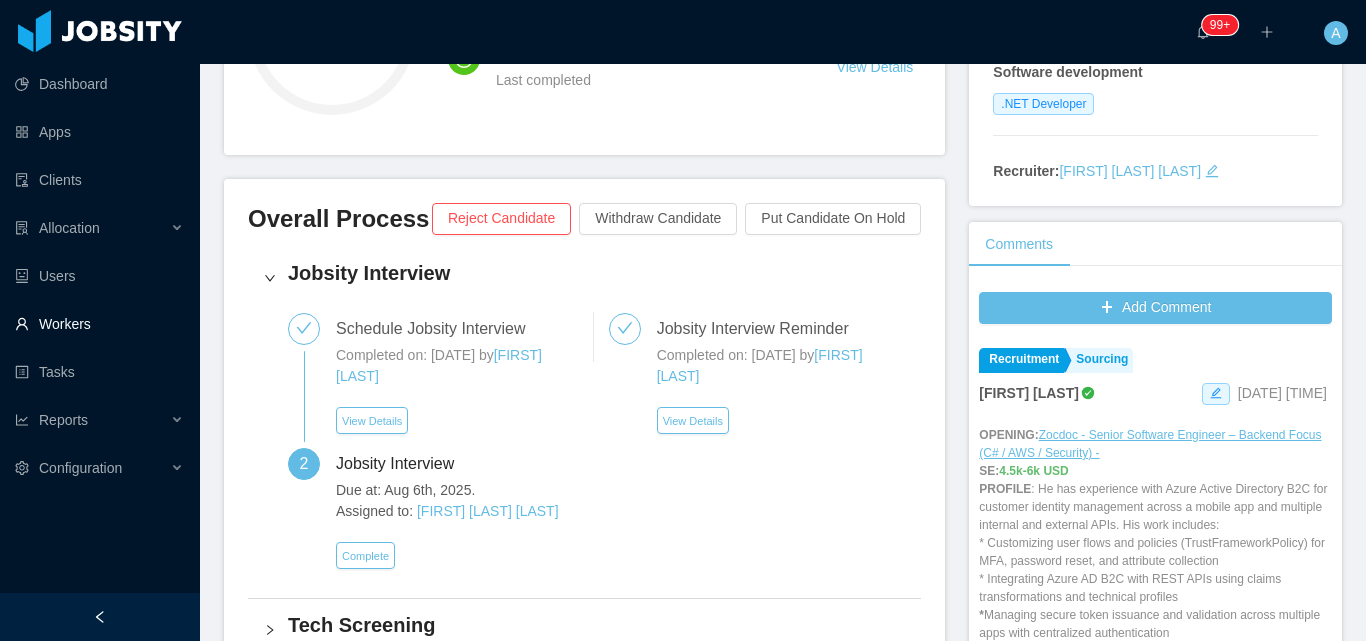 click on "Workers" at bounding box center [99, 324] 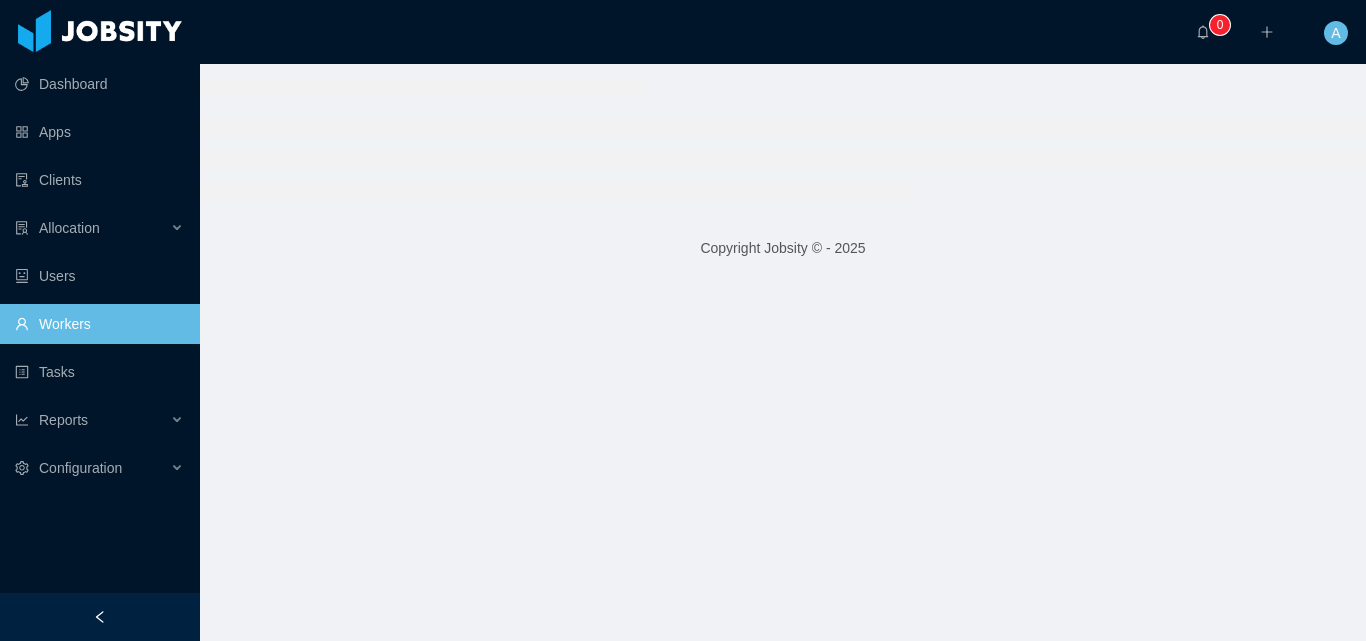 scroll, scrollTop: 0, scrollLeft: 0, axis: both 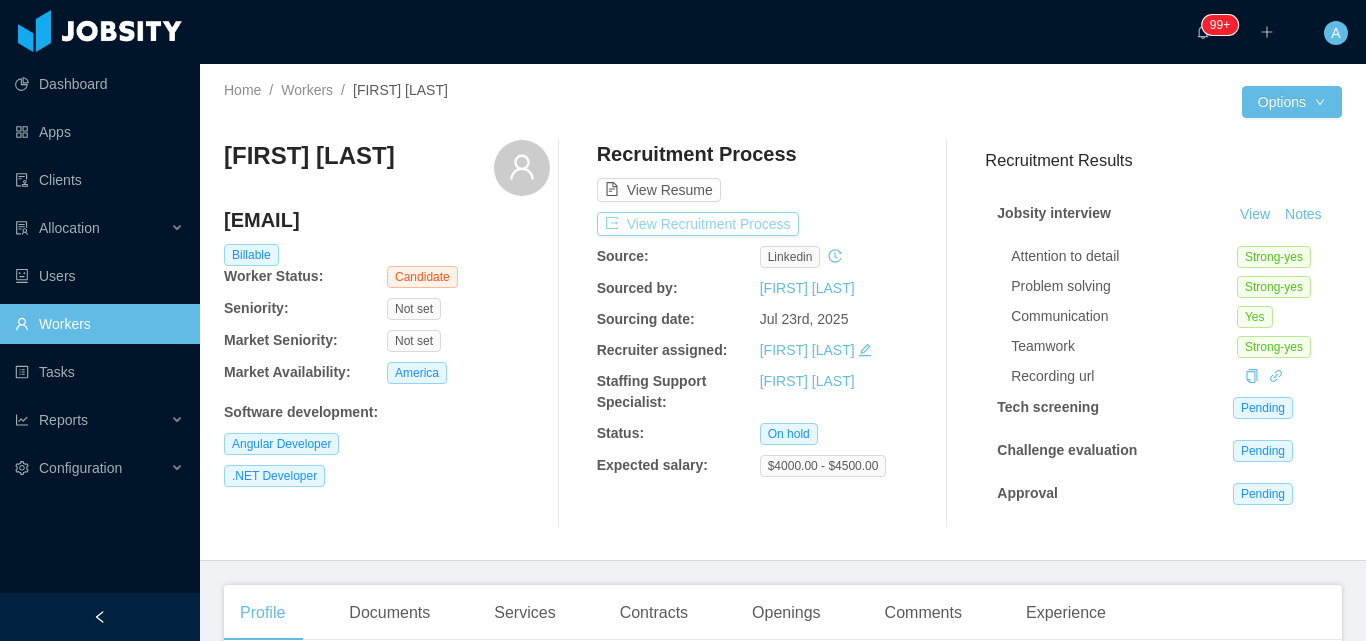 click on "View Recruitment Process" at bounding box center [698, 224] 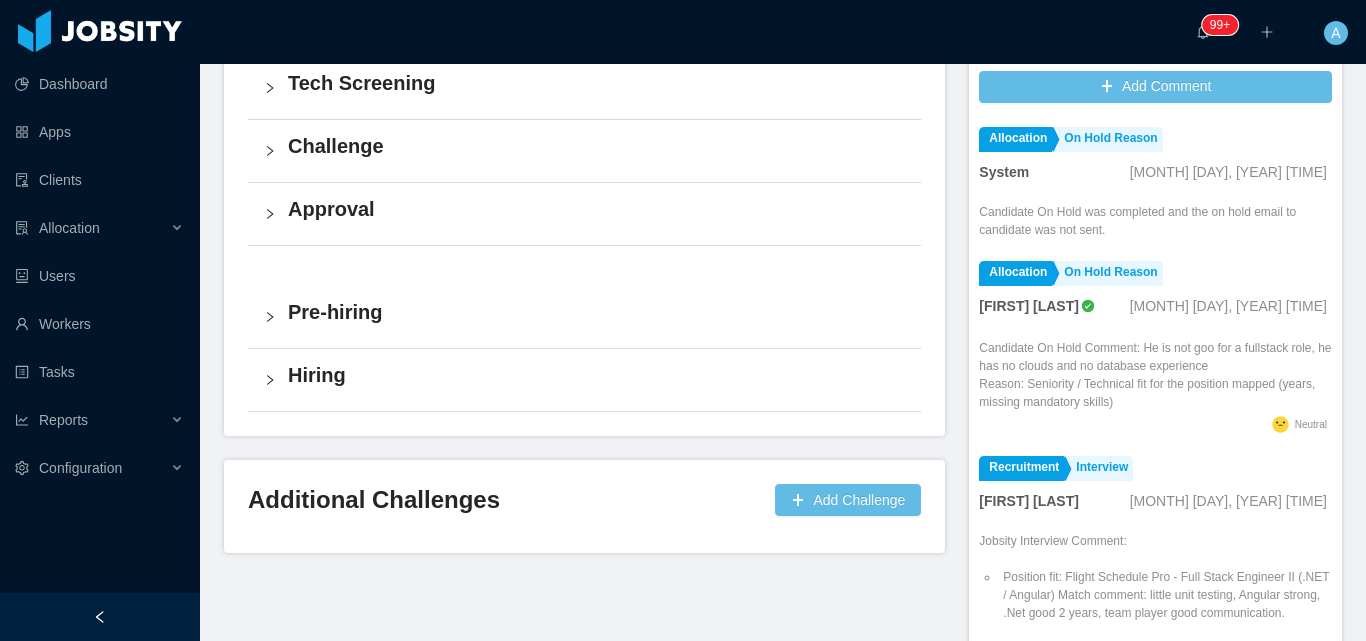 scroll, scrollTop: 600, scrollLeft: 0, axis: vertical 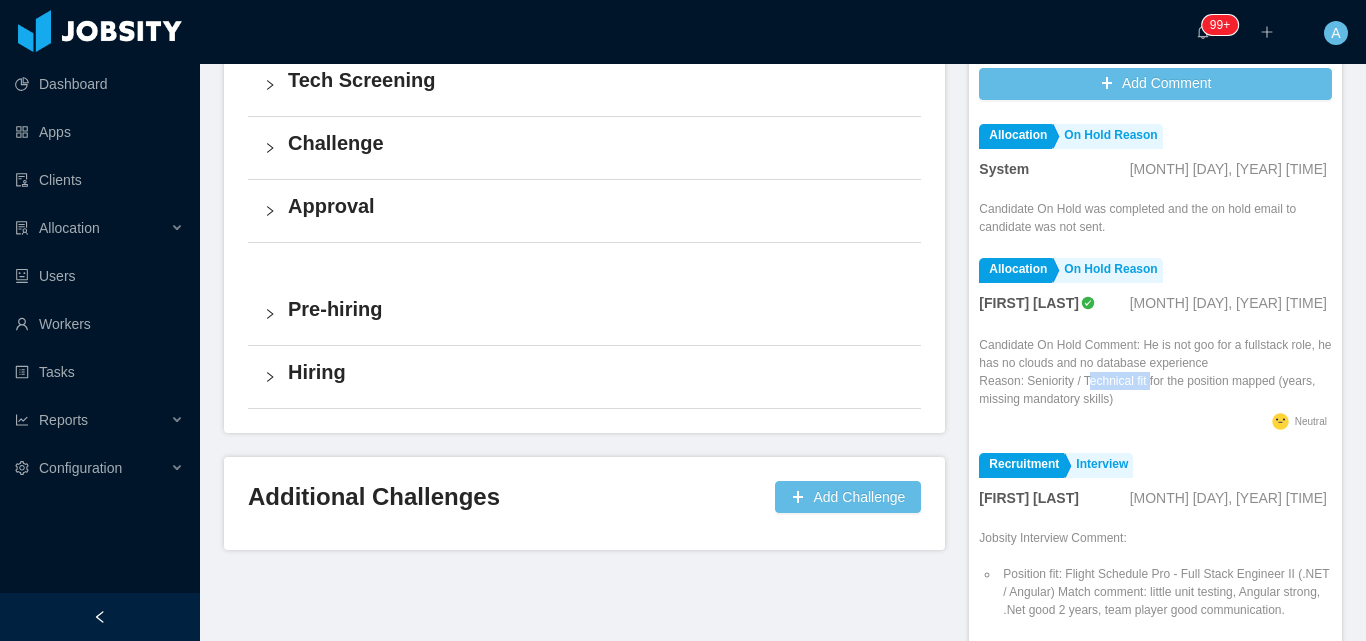 drag, startPoint x: 1070, startPoint y: 381, endPoint x: 1134, endPoint y: 386, distance: 64.195015 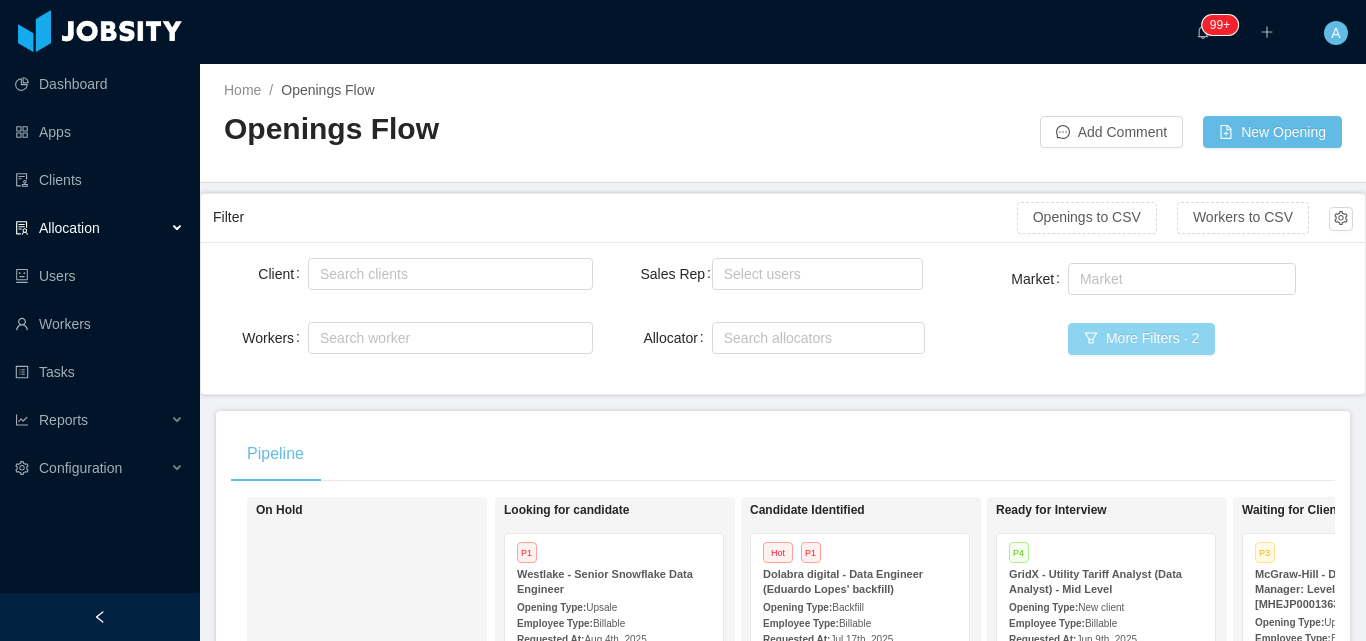 scroll, scrollTop: 0, scrollLeft: 0, axis: both 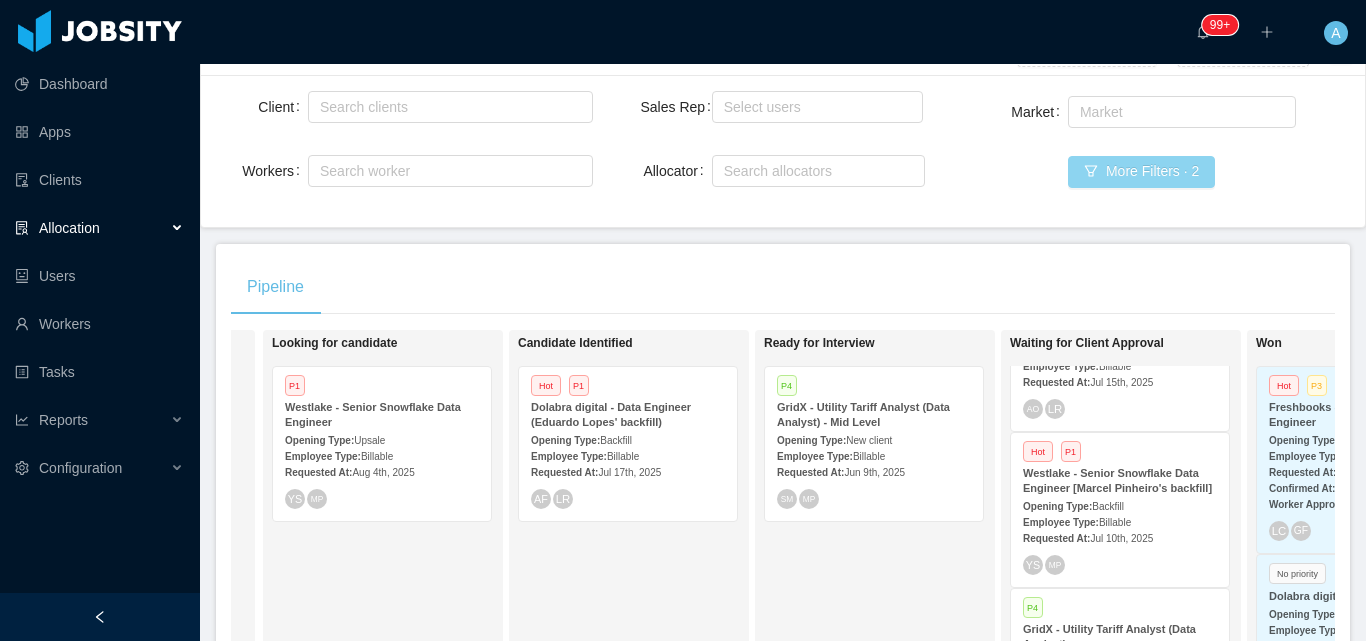 click on "More Filters · 2" at bounding box center [1141, 172] 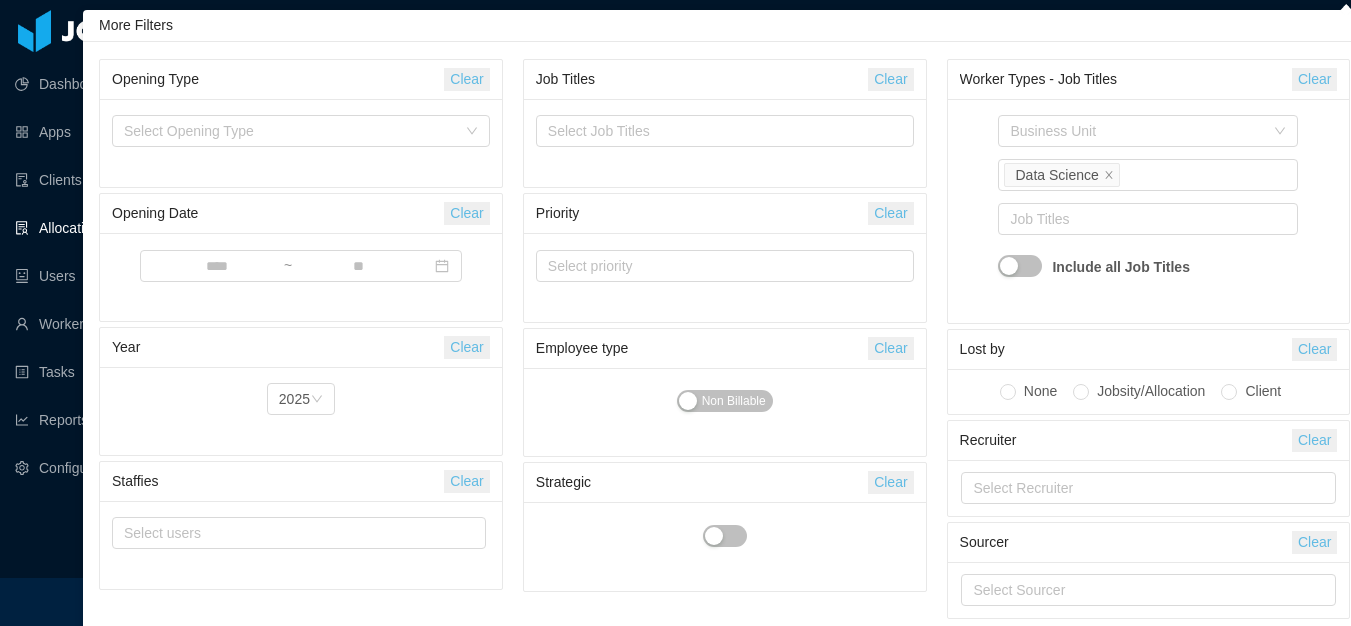 click on "Clear" at bounding box center [890, 79] 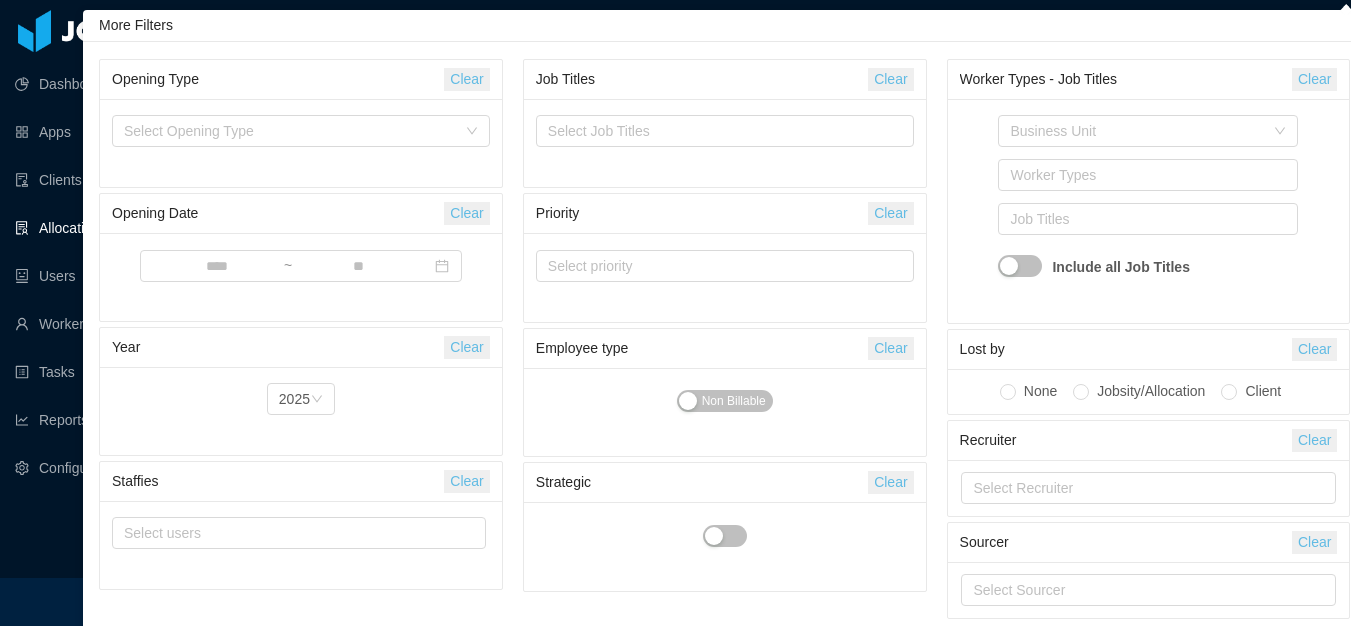 click on "Select Job Titles" at bounding box center (725, 143) 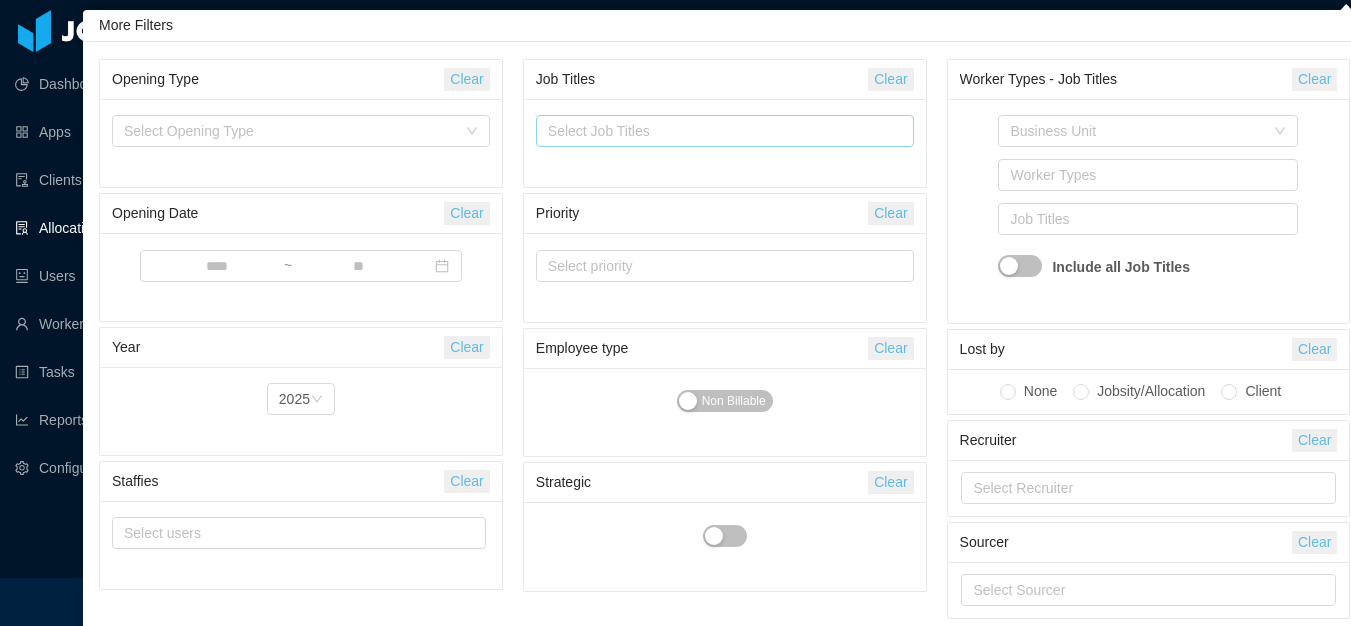 click on "Select Job Titles" at bounding box center (720, 131) 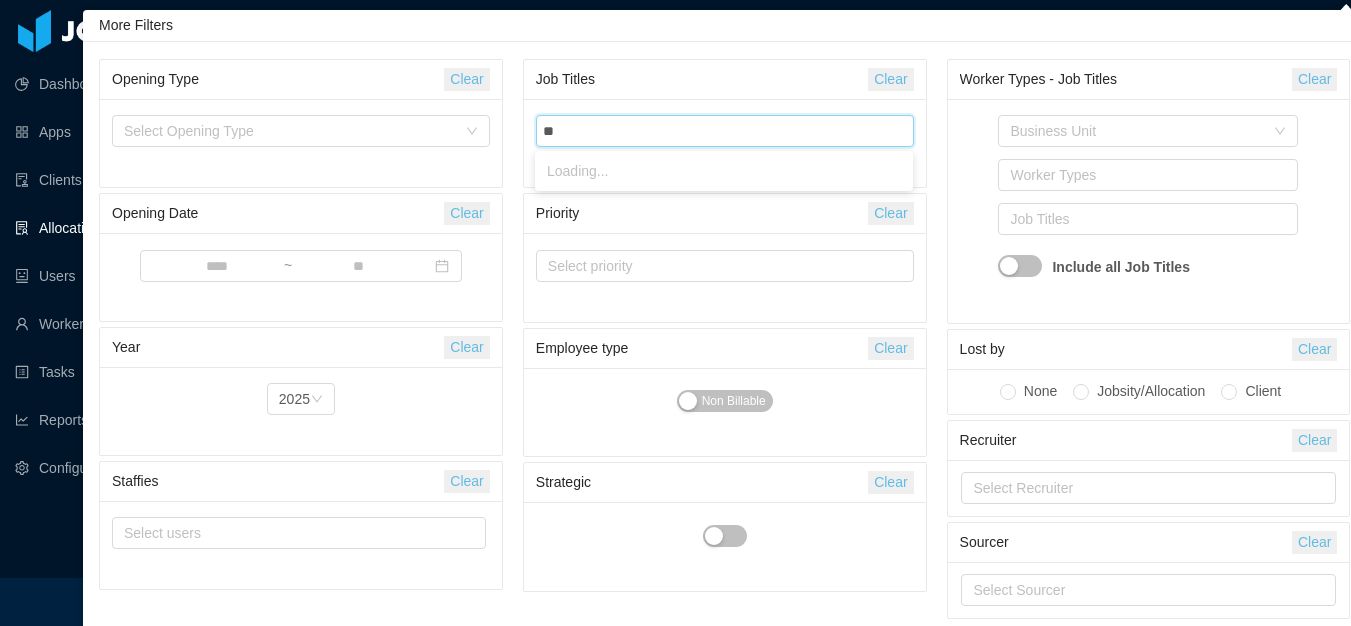 type on "***" 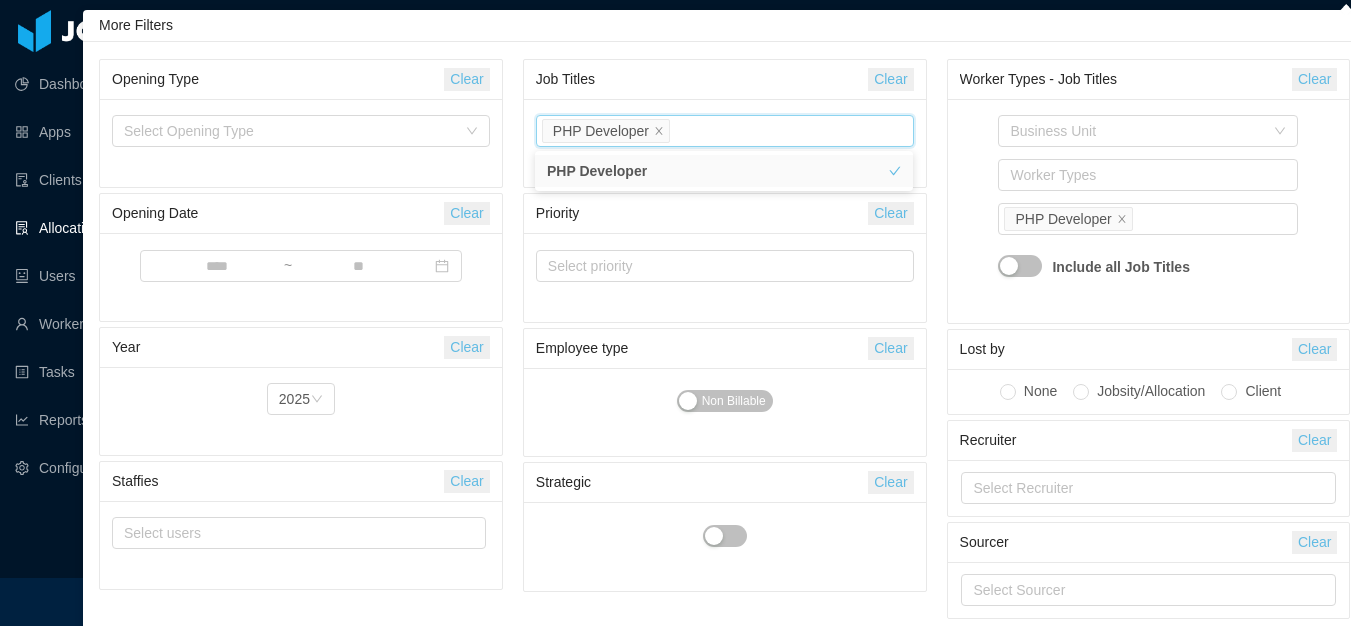 click on "Select Job Titles PHP Developer" at bounding box center [722, 131] 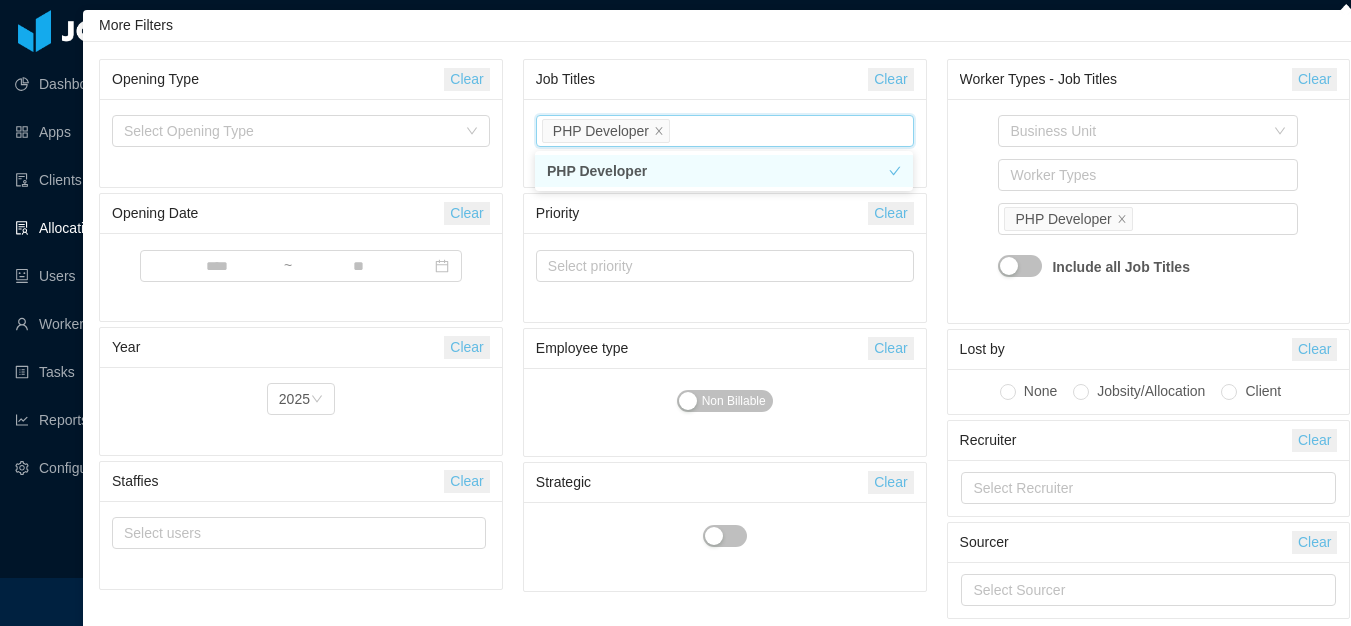 scroll, scrollTop: 0, scrollLeft: 0, axis: both 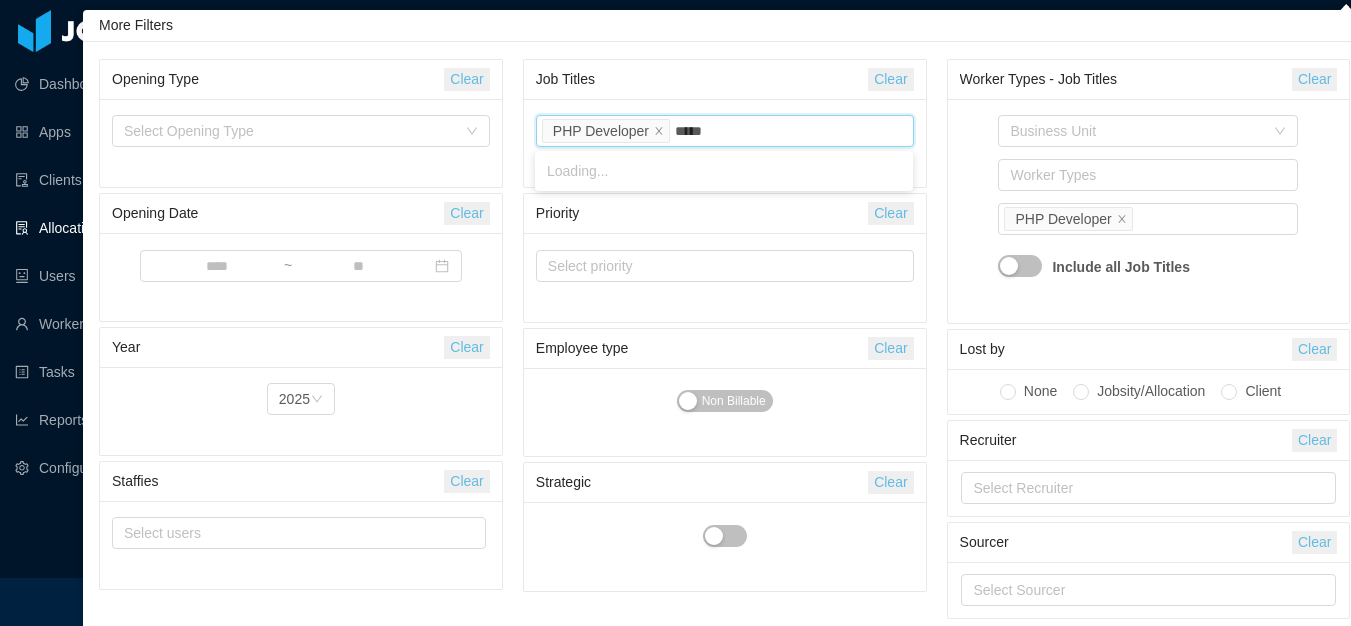 type on "******" 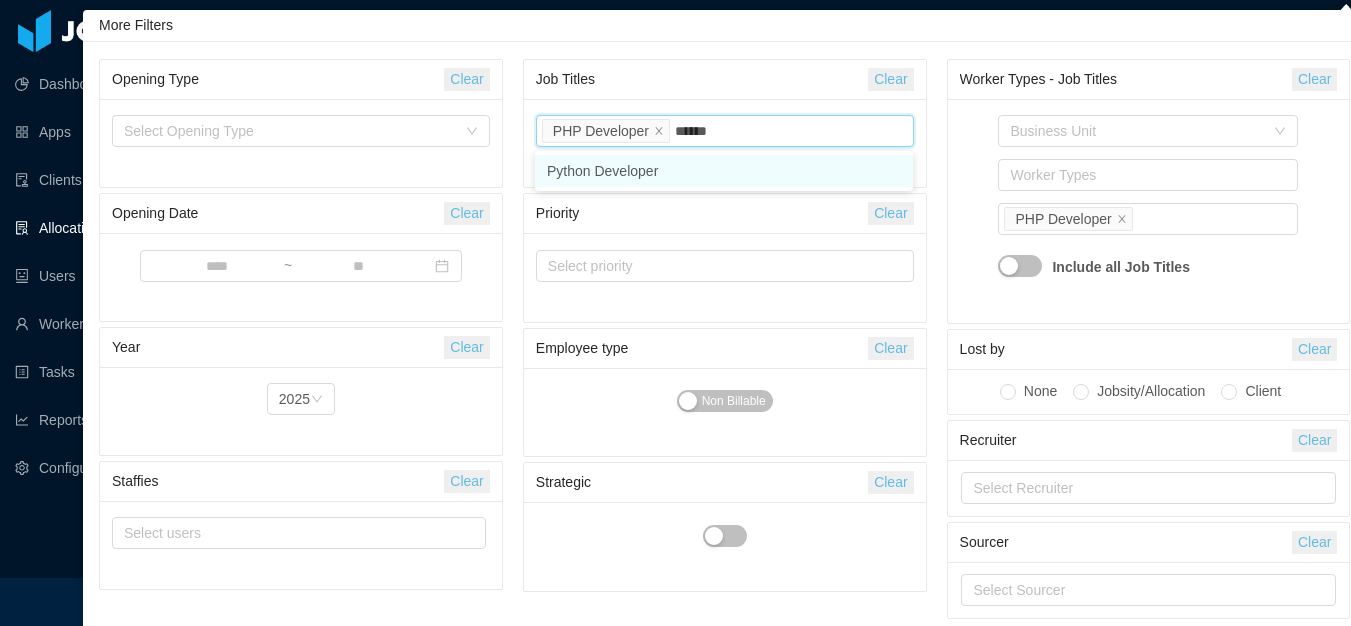 click on "Python Developer" at bounding box center [724, 171] 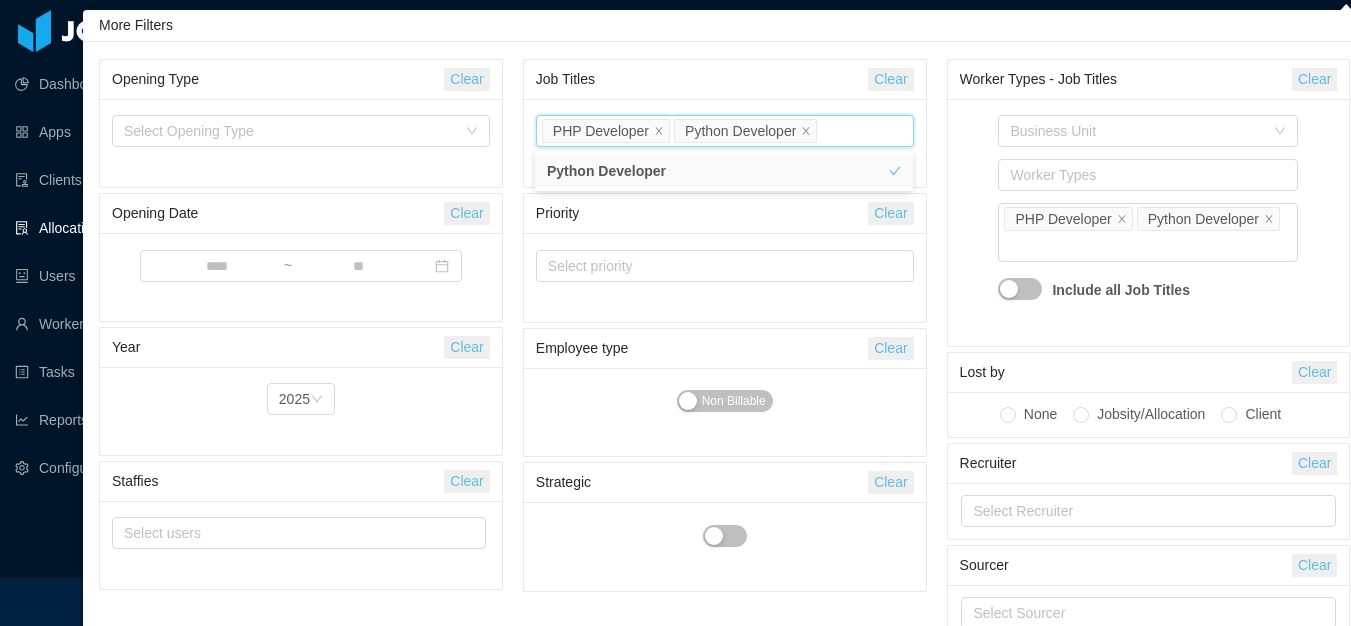 click on "Business Unit Worker Types   Job Titles PHP Developer Python Developer    Include all Job Titles" at bounding box center [1149, 222] 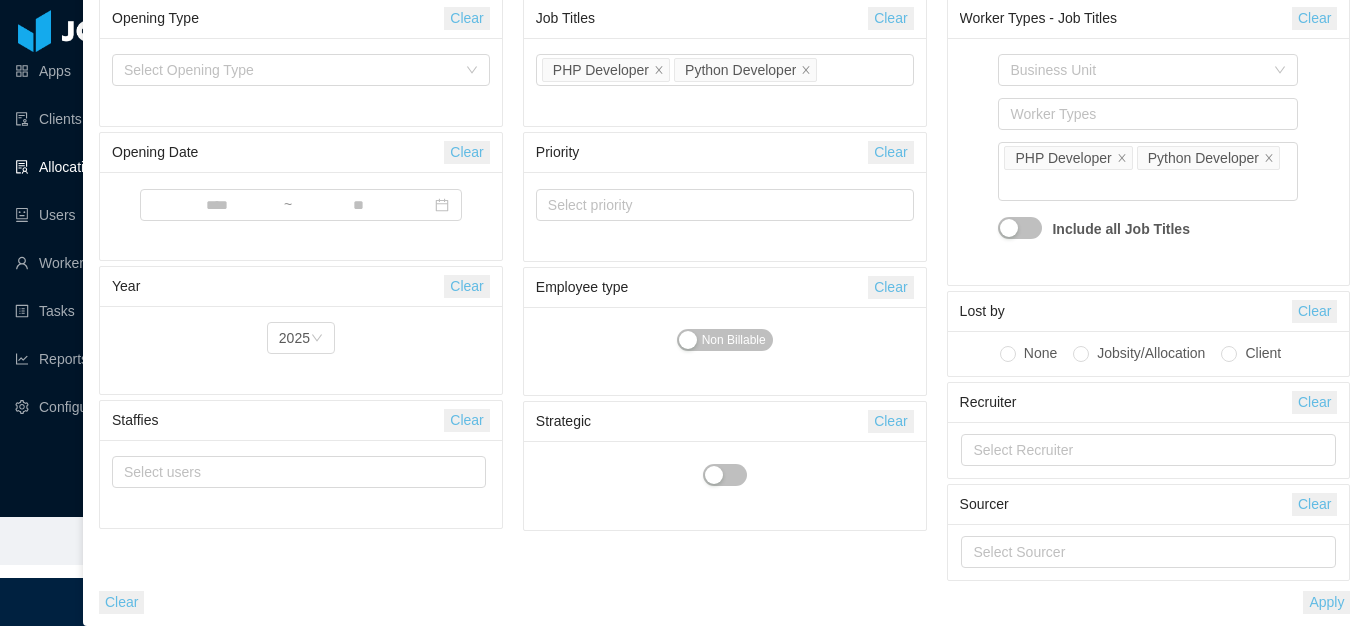 click on "Apply" at bounding box center [1326, 602] 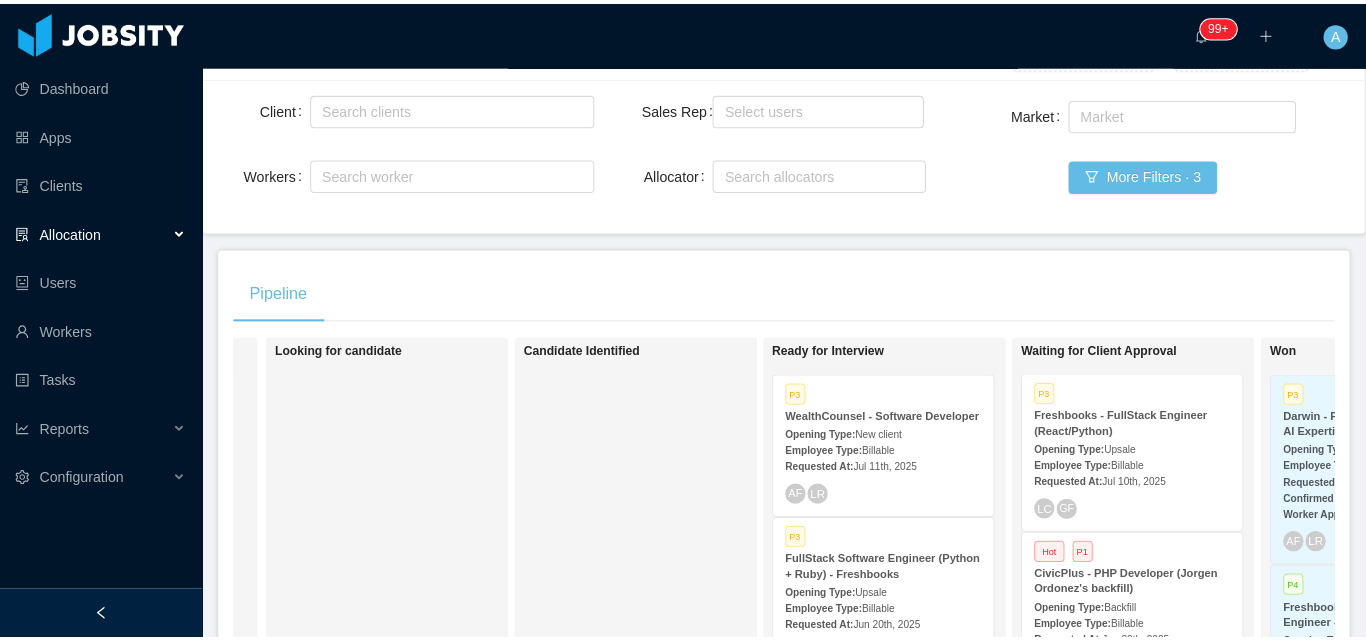scroll, scrollTop: 0, scrollLeft: 0, axis: both 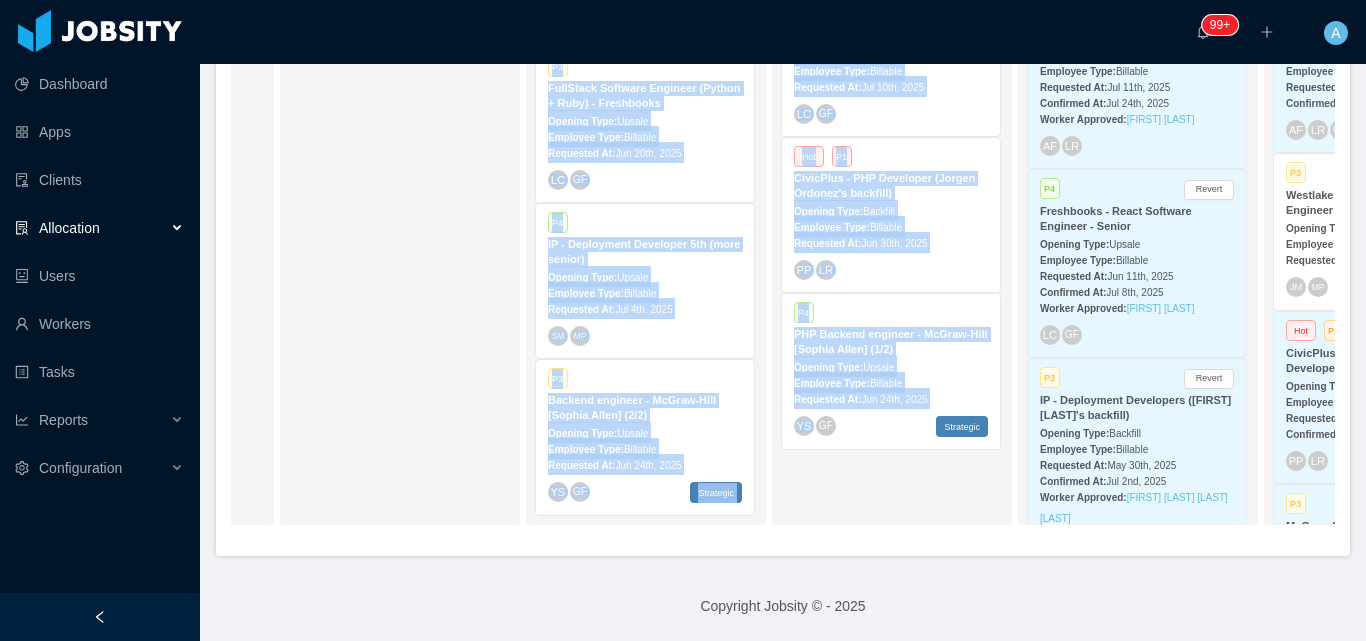 drag, startPoint x: 745, startPoint y: 540, endPoint x: 709, endPoint y: 493, distance: 59.20304 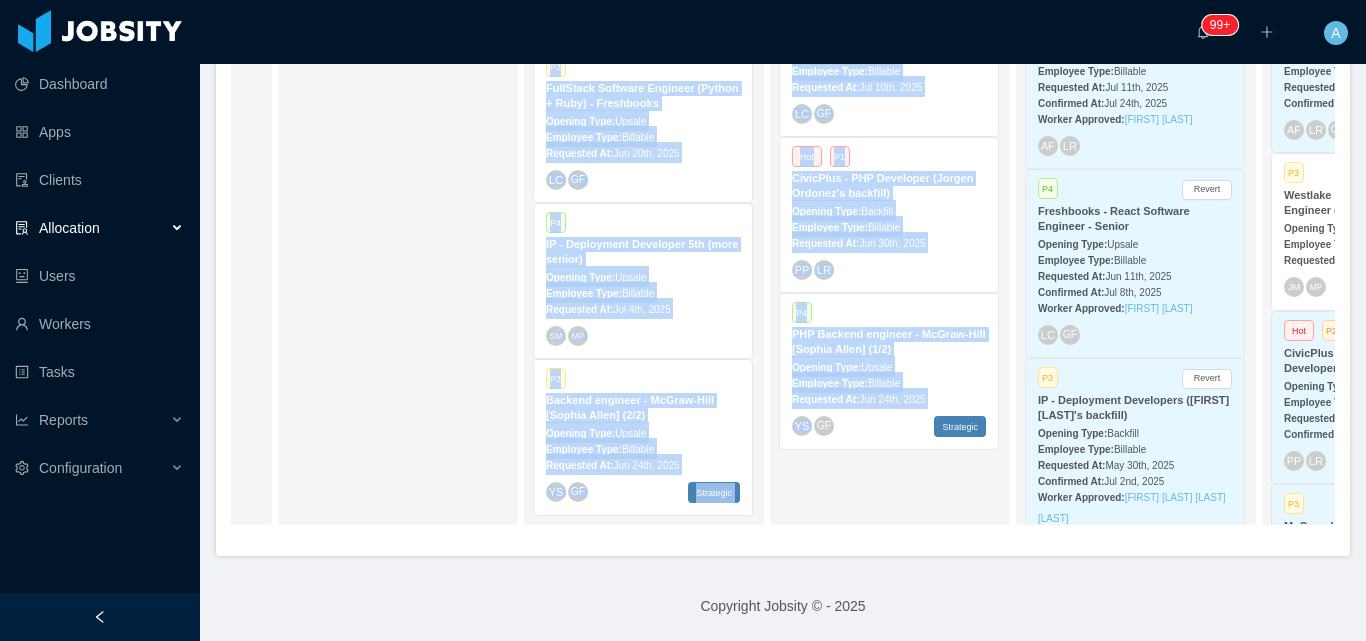 click on "Candidate Identified" at bounding box center (427, 235) 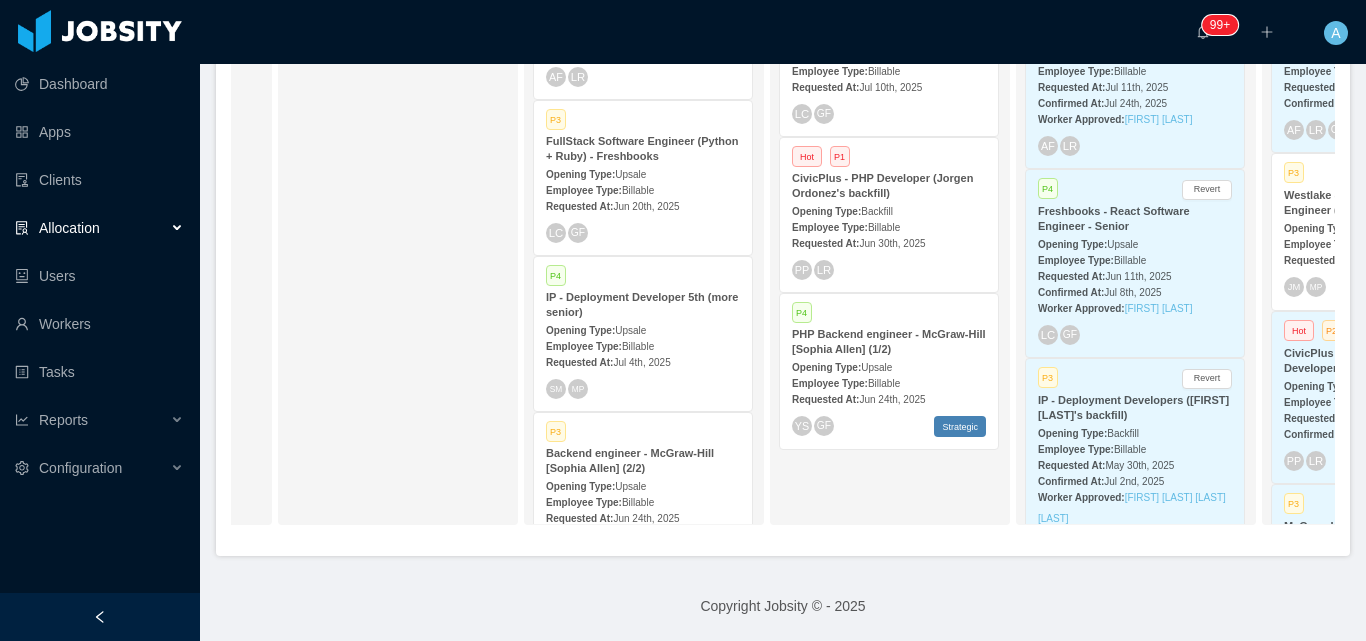 scroll, scrollTop: 0, scrollLeft: 0, axis: both 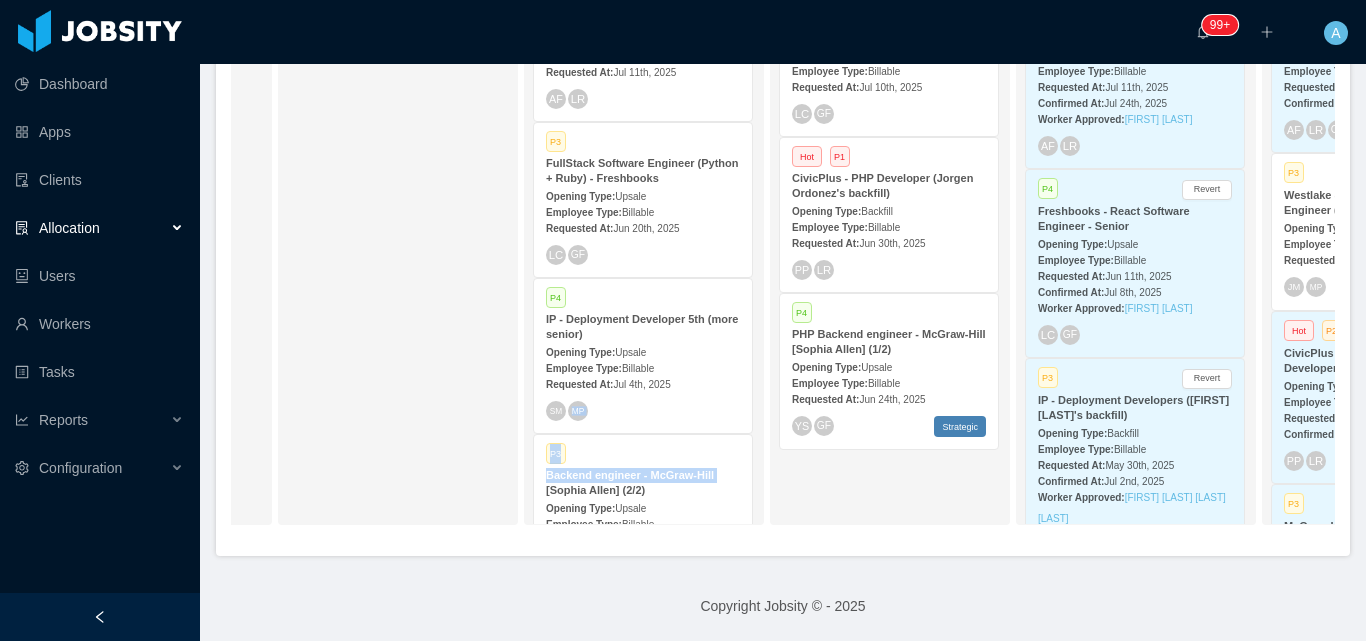 drag, startPoint x: 764, startPoint y: 393, endPoint x: 761, endPoint y: 449, distance: 56.0803 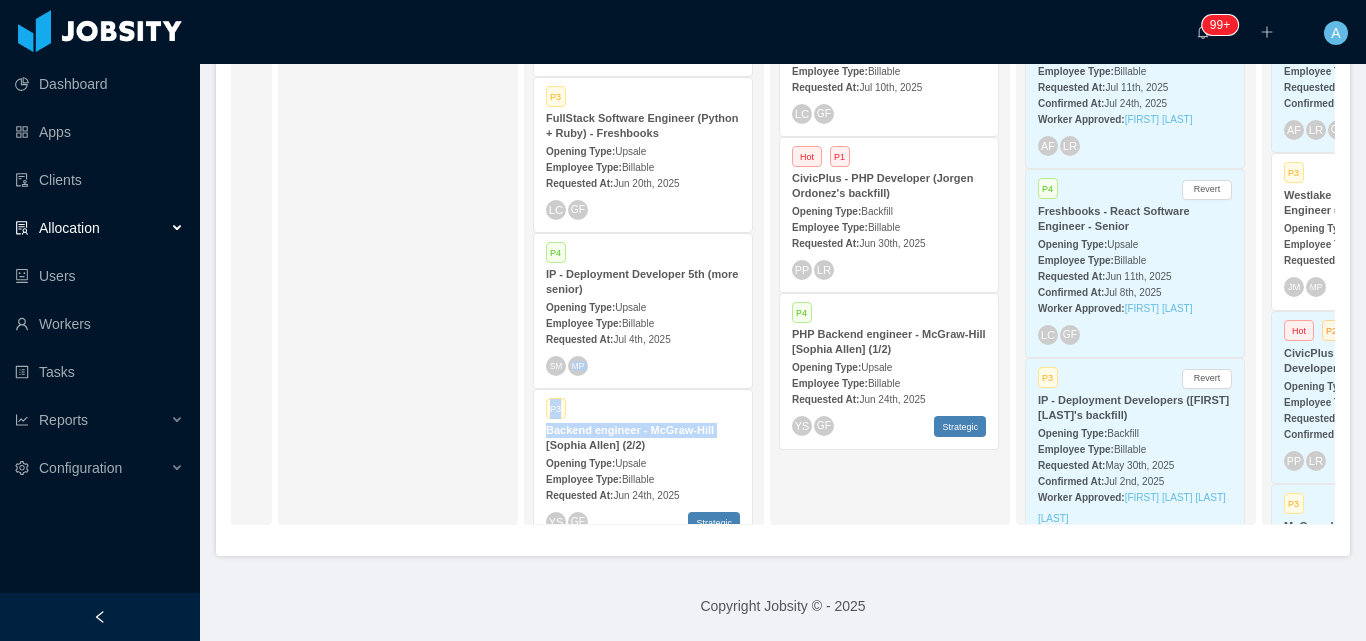 scroll, scrollTop: 75, scrollLeft: 0, axis: vertical 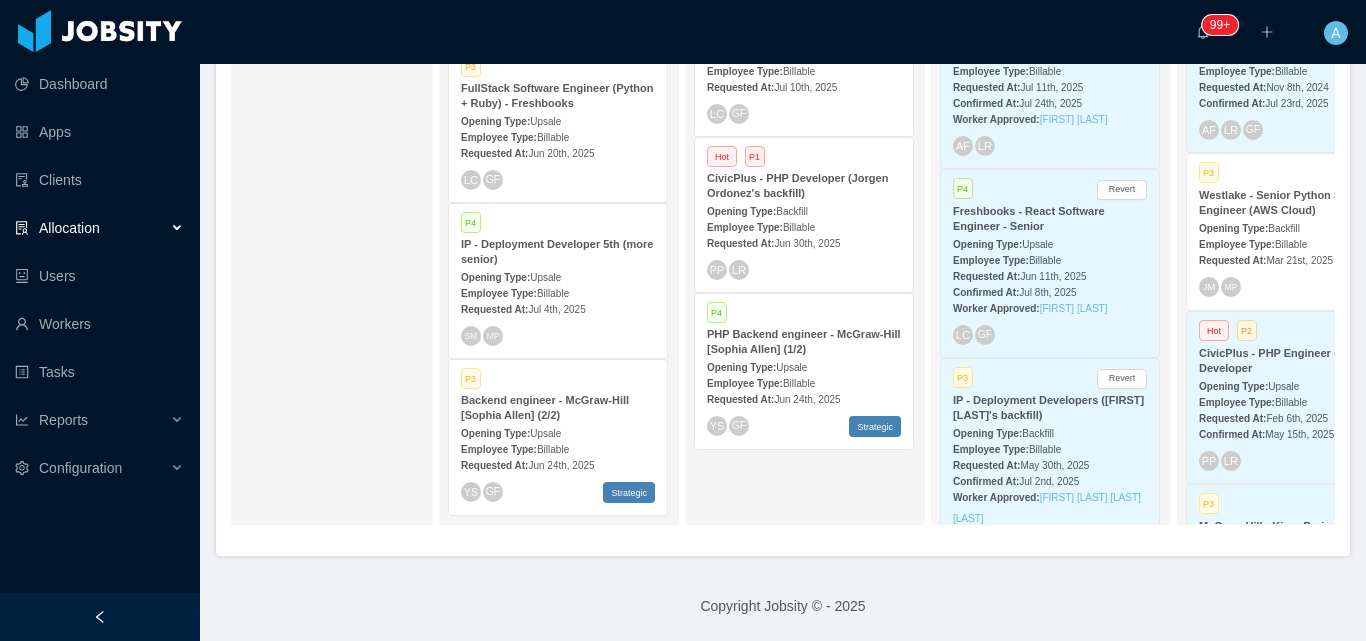 click on "Waiting for Client Approval P3 Freshbooks - FullStack Engineer (React/Python) Opening Type:   Upsale Employee Type:   Billable Requested At:   Jul 10th, 2025 LC GF Hot P1 CivicPlus - PHP Developer (Jorgen Ordonez's backfill) Opening Type:   Backfill Employee Type:   Billable Requested At:   Jun 30th, 2025 PP LR P4 PHP Backend engineer - McGraw-Hill [Sophia Allen] (1/2) Opening Type:   Upsale Employee Type:   Billable Requested At:   Jun 24th, 2025 YS GF Strategic" at bounding box center (834, 235) 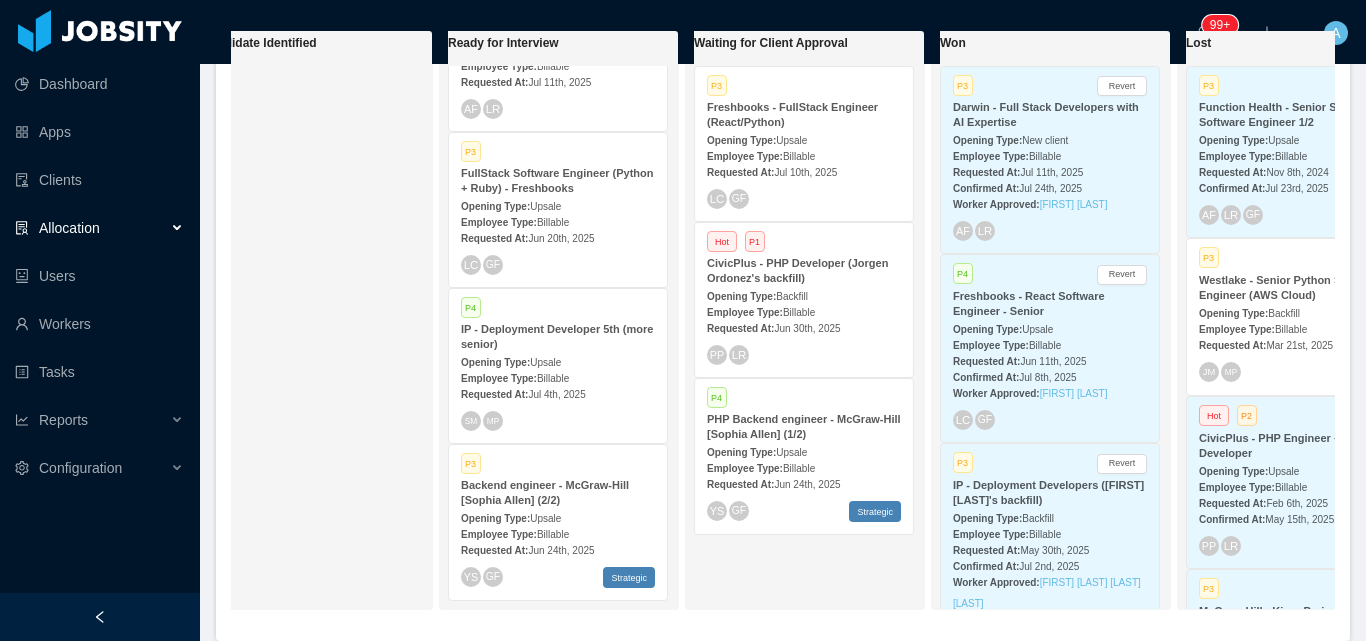 click on "Employee Type:" at bounding box center (745, 156) 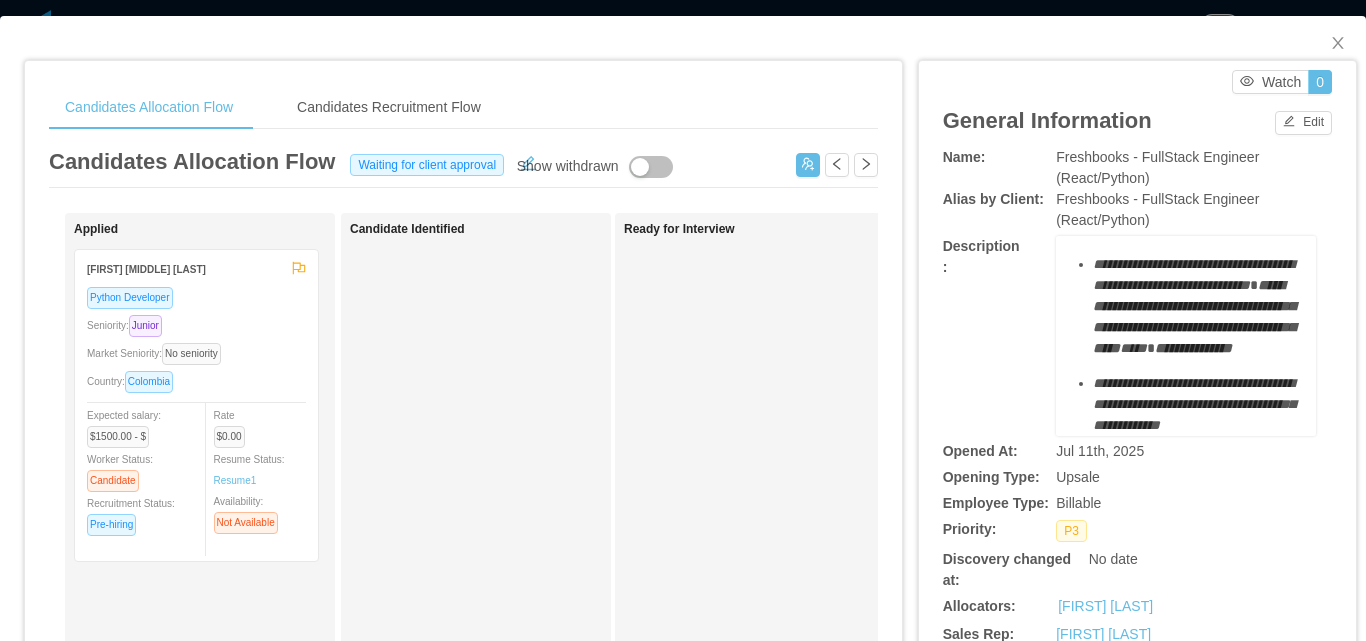 scroll, scrollTop: 1000, scrollLeft: 0, axis: vertical 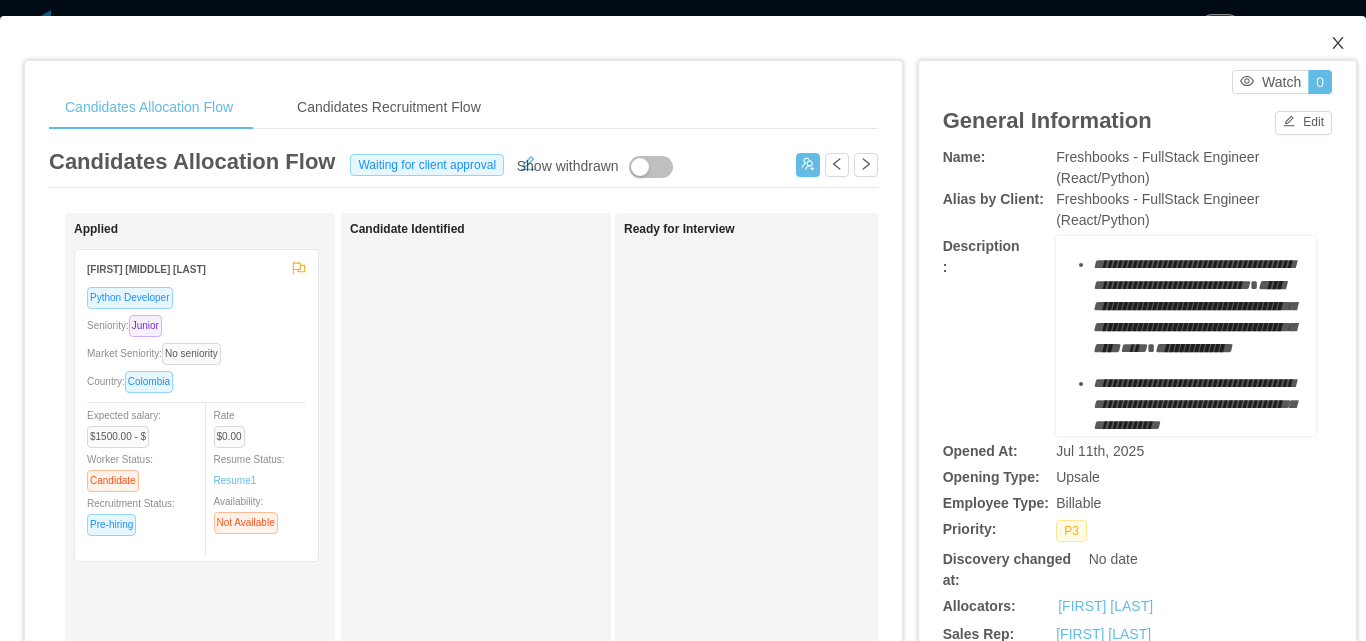 click at bounding box center (1338, 44) 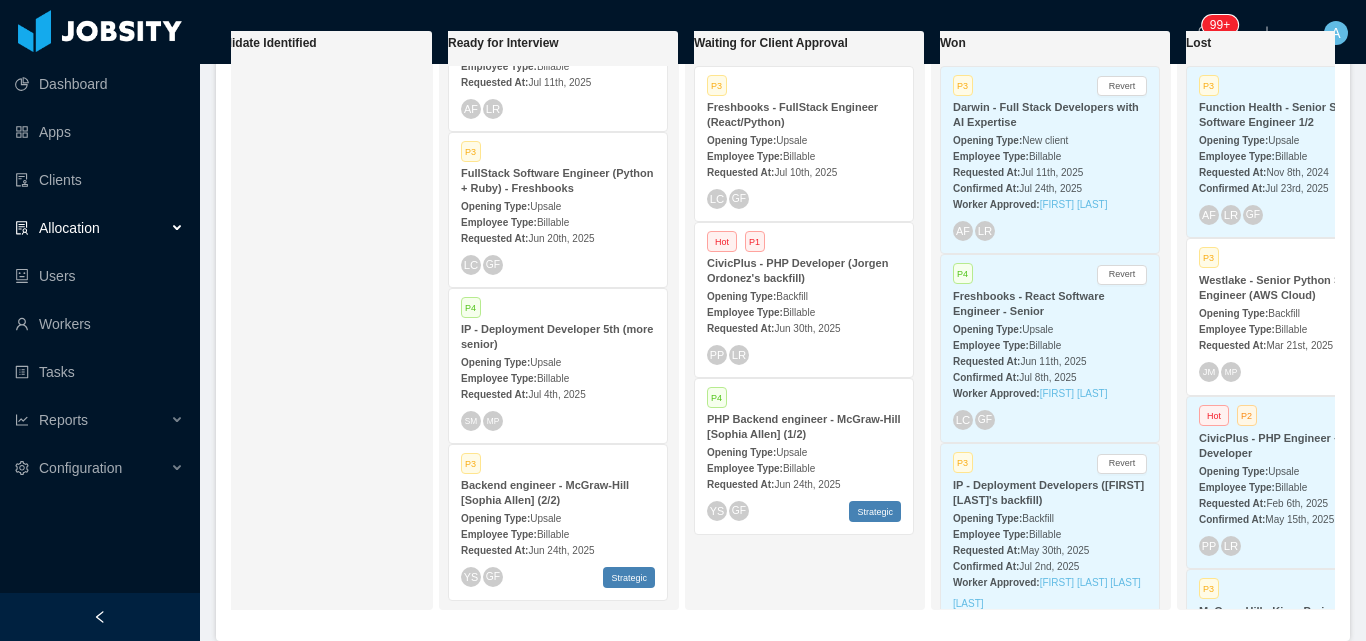 click on "P3 FullStack Software Engineer (Python + Ruby) - Freshbooks Opening Type:   Upsale Employee Type:   Billable Requested At:   Jun 20th, 2025 LC GF" at bounding box center (558, 210) 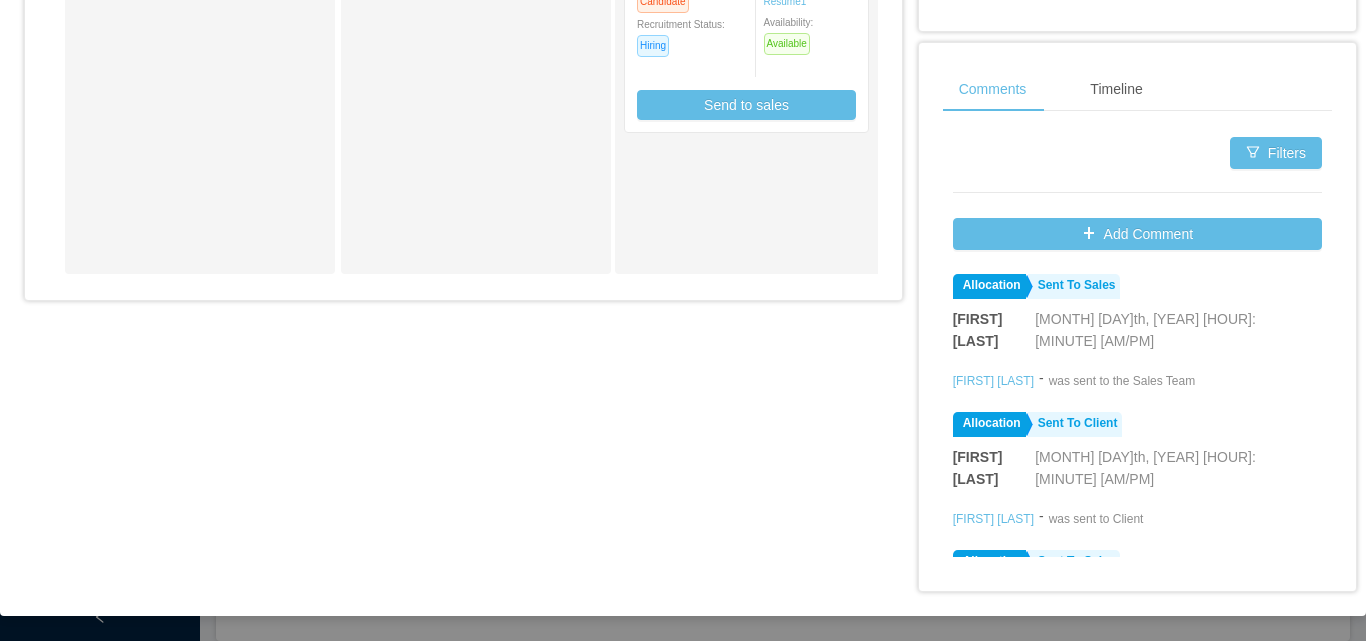 scroll, scrollTop: 960, scrollLeft: 0, axis: vertical 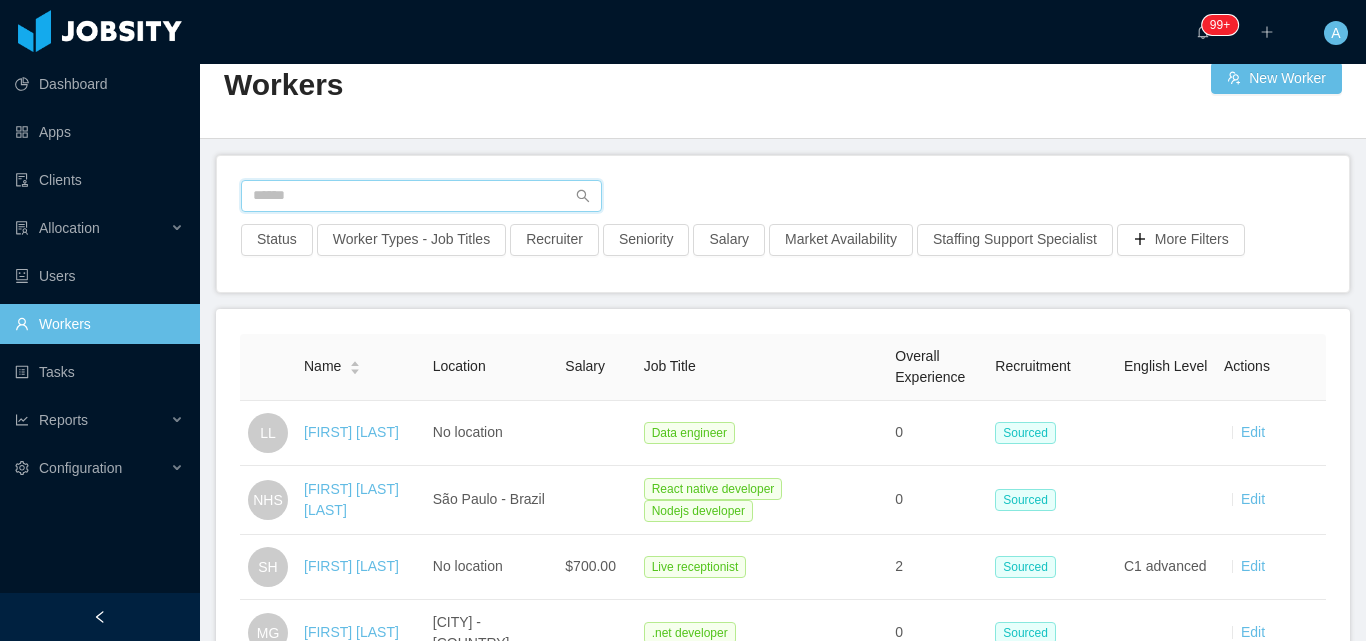click at bounding box center [421, 196] 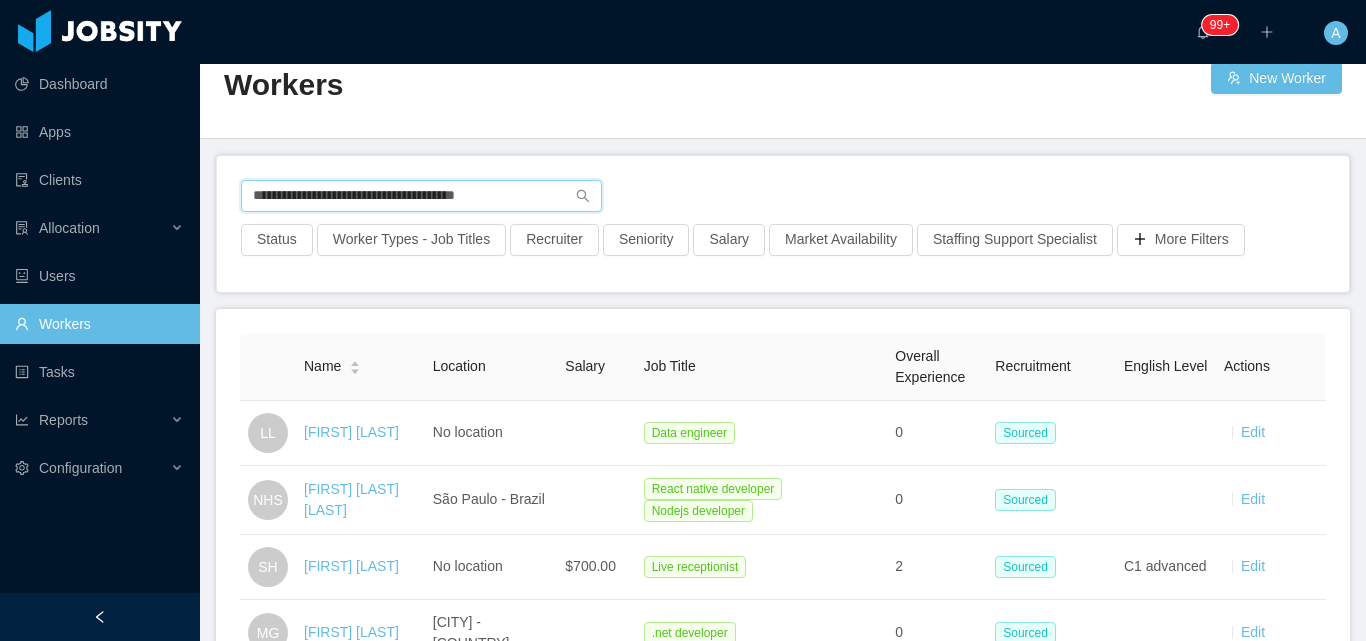 type on "**********" 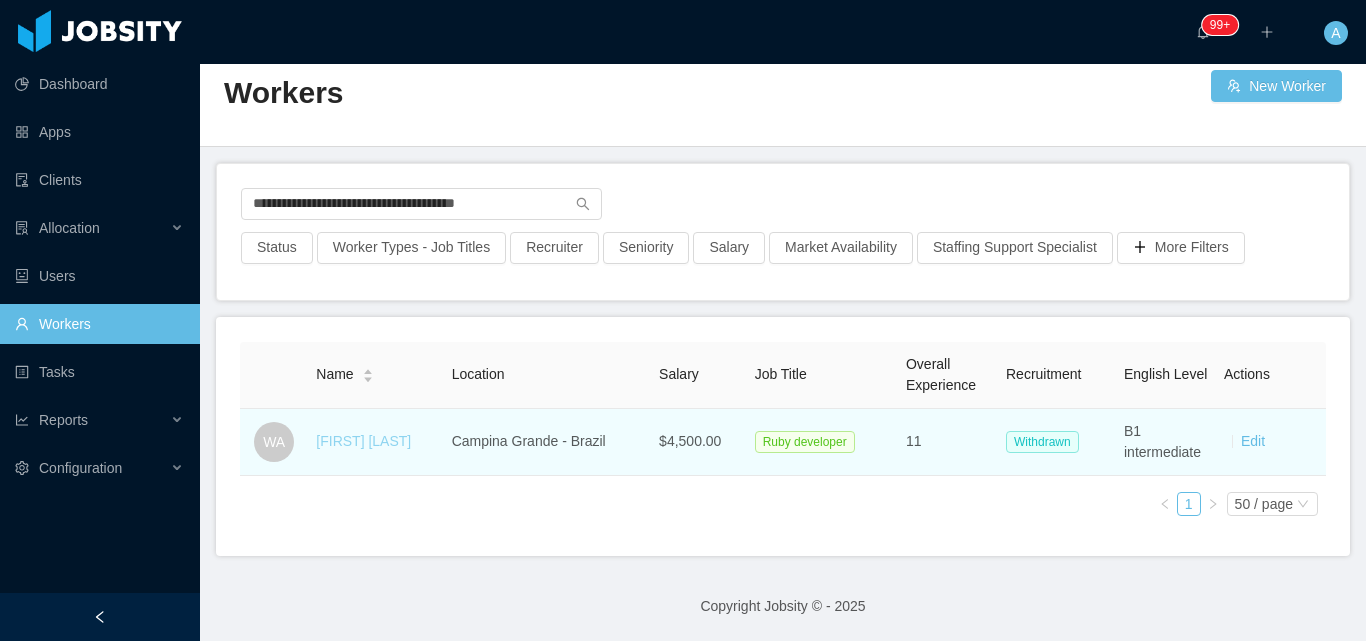 click on "[FIRST] [LAST]" at bounding box center [363, 441] 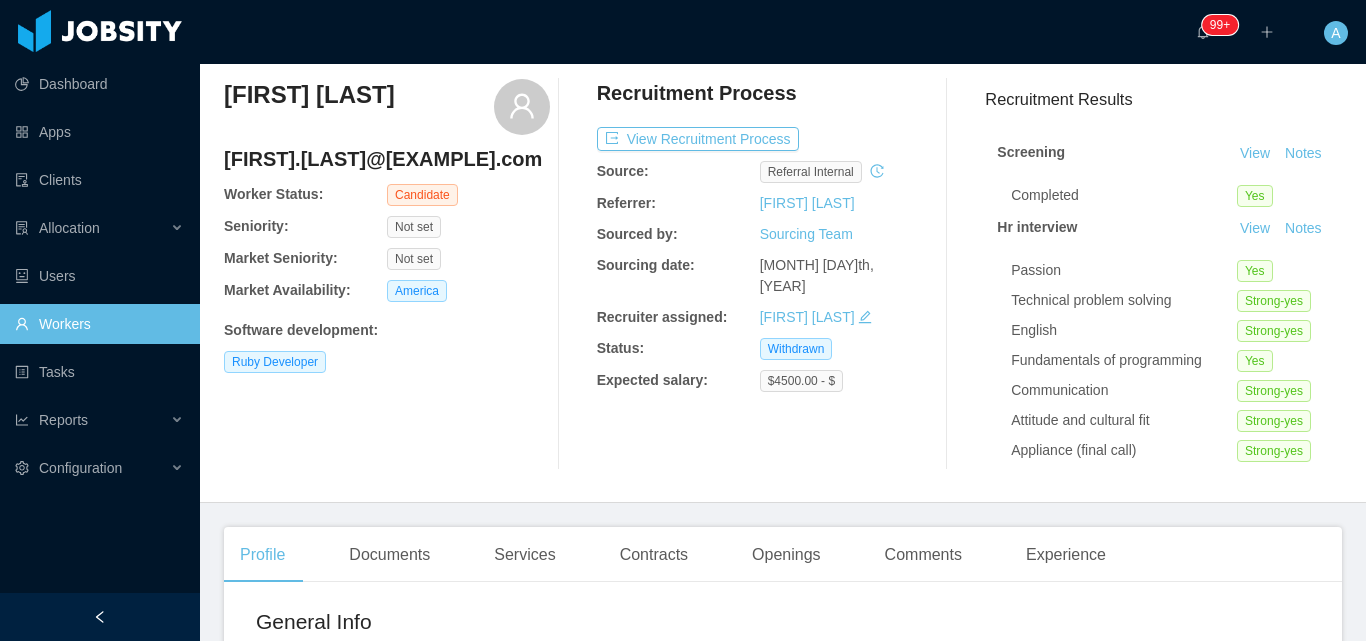 scroll, scrollTop: 0, scrollLeft: 0, axis: both 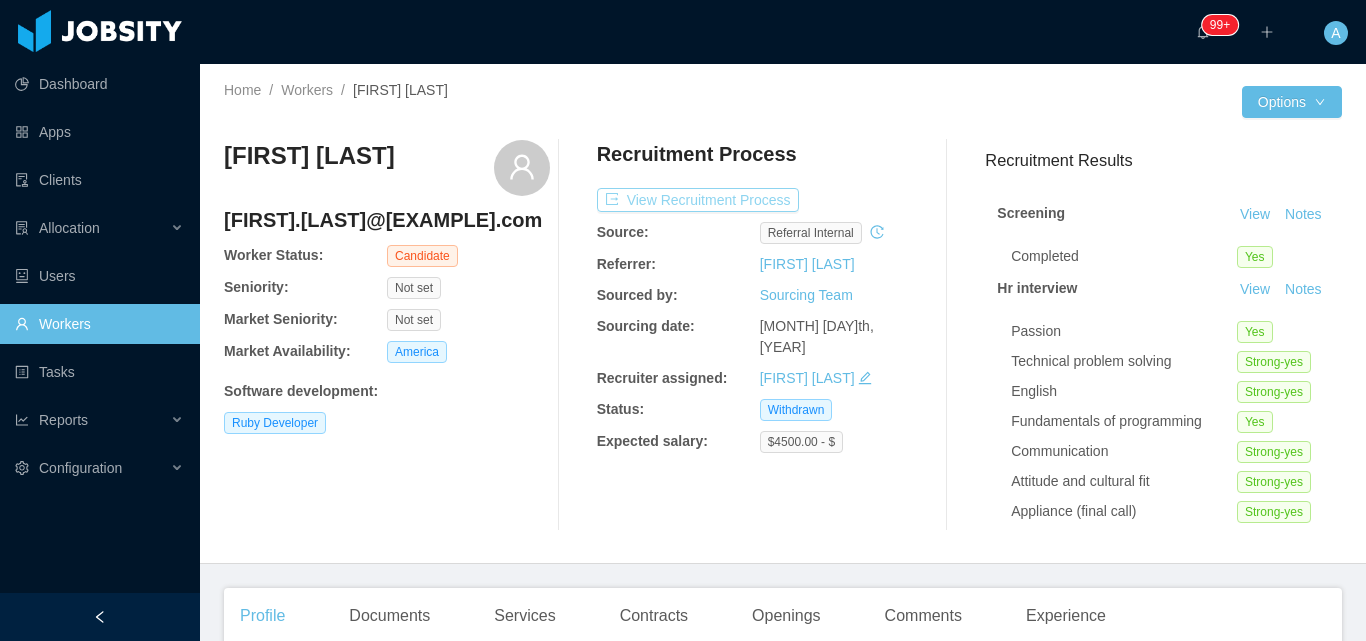 click on "View Recruitment Process" at bounding box center (698, 200) 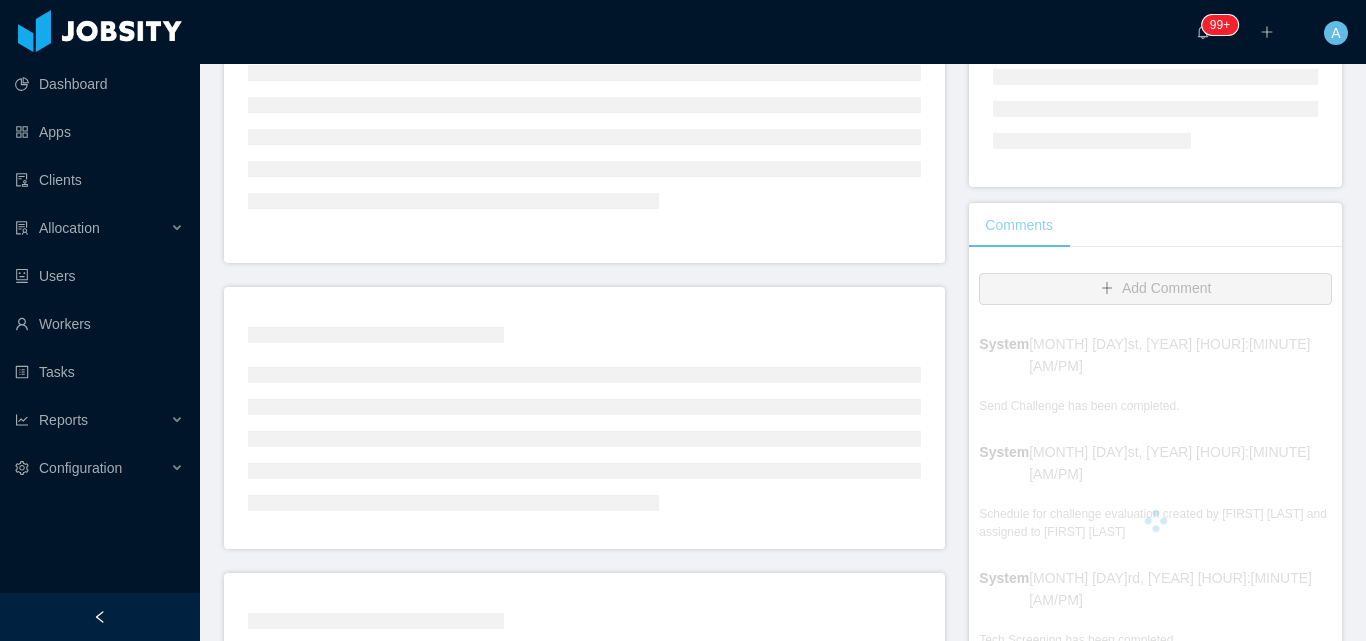 scroll, scrollTop: 300, scrollLeft: 0, axis: vertical 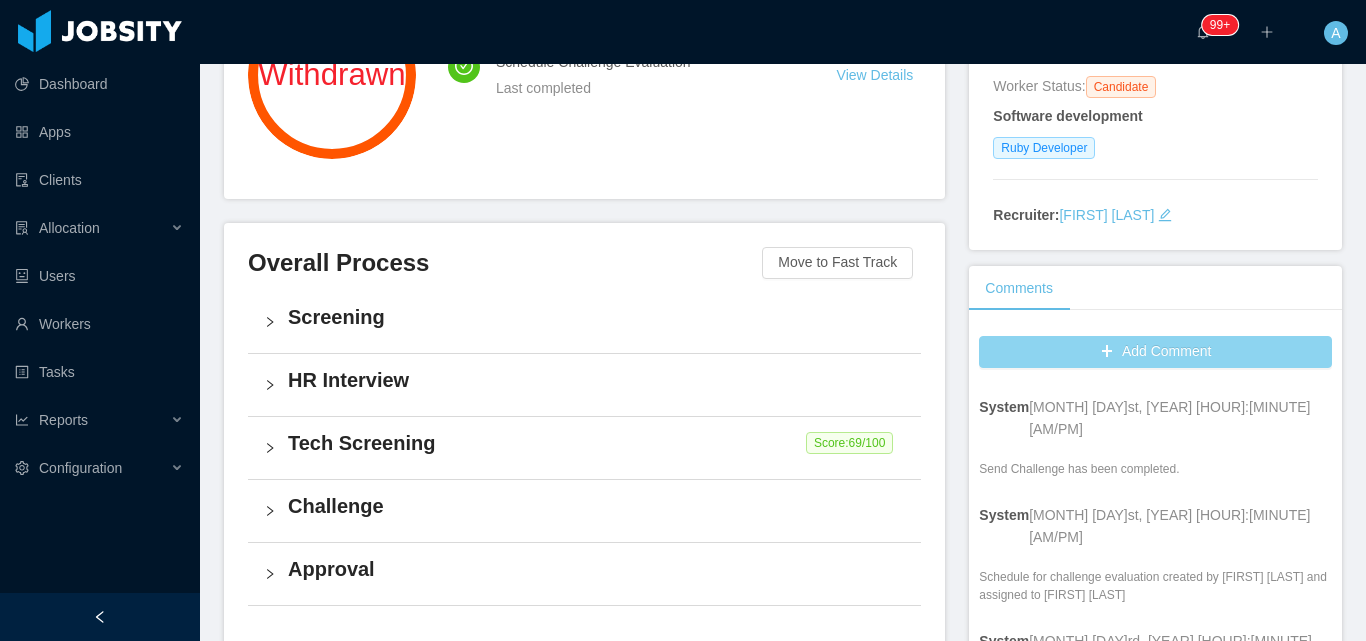 click on "Add Comment" at bounding box center [1155, 352] 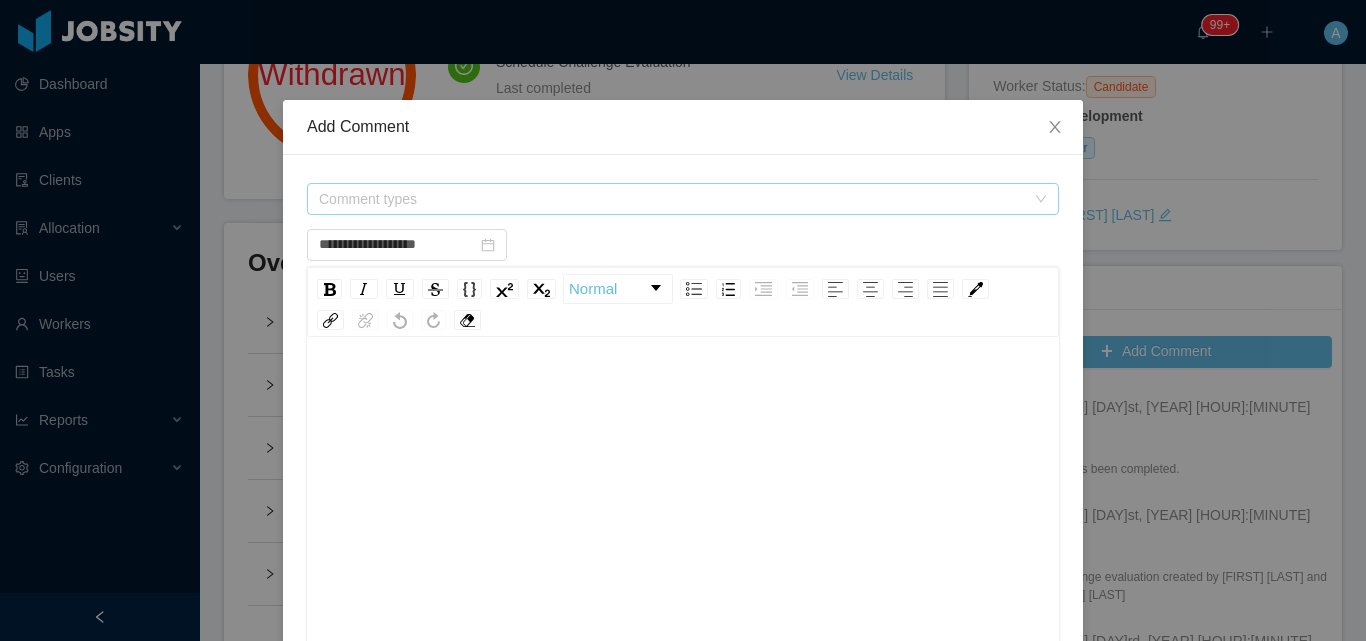 click on "Comment types" at bounding box center (676, 199) 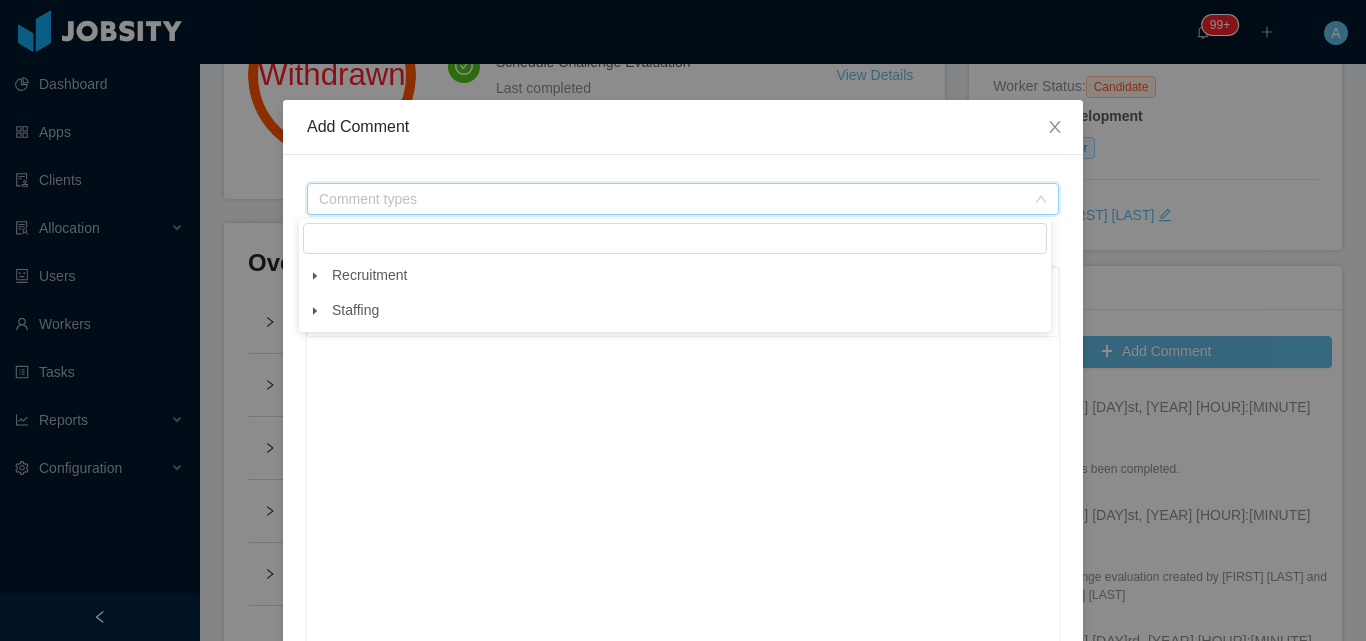type on "*" 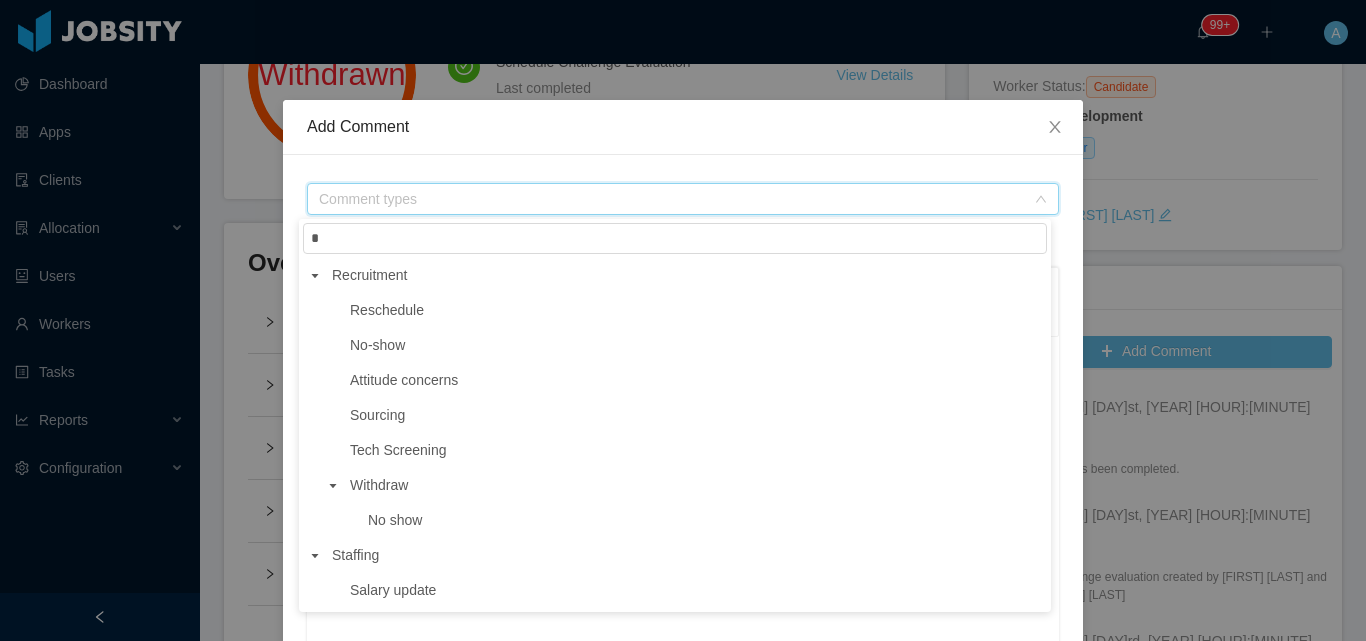 type on "**********" 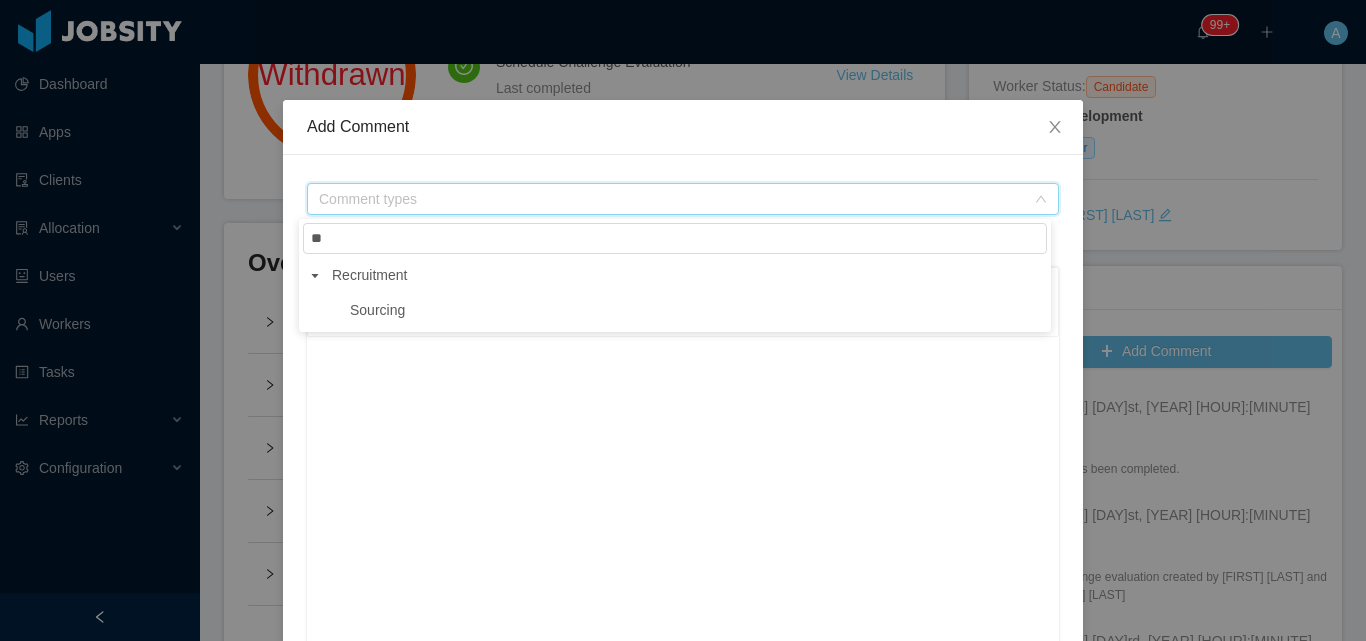 type on "*" 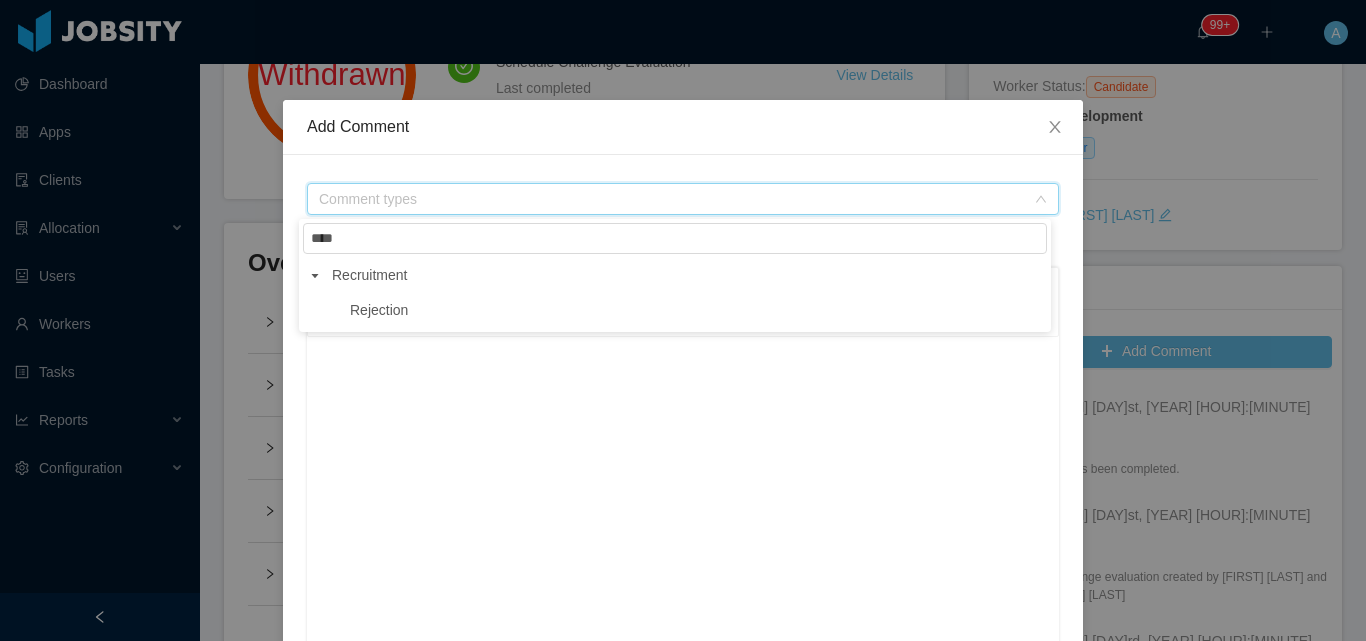 type on "****" 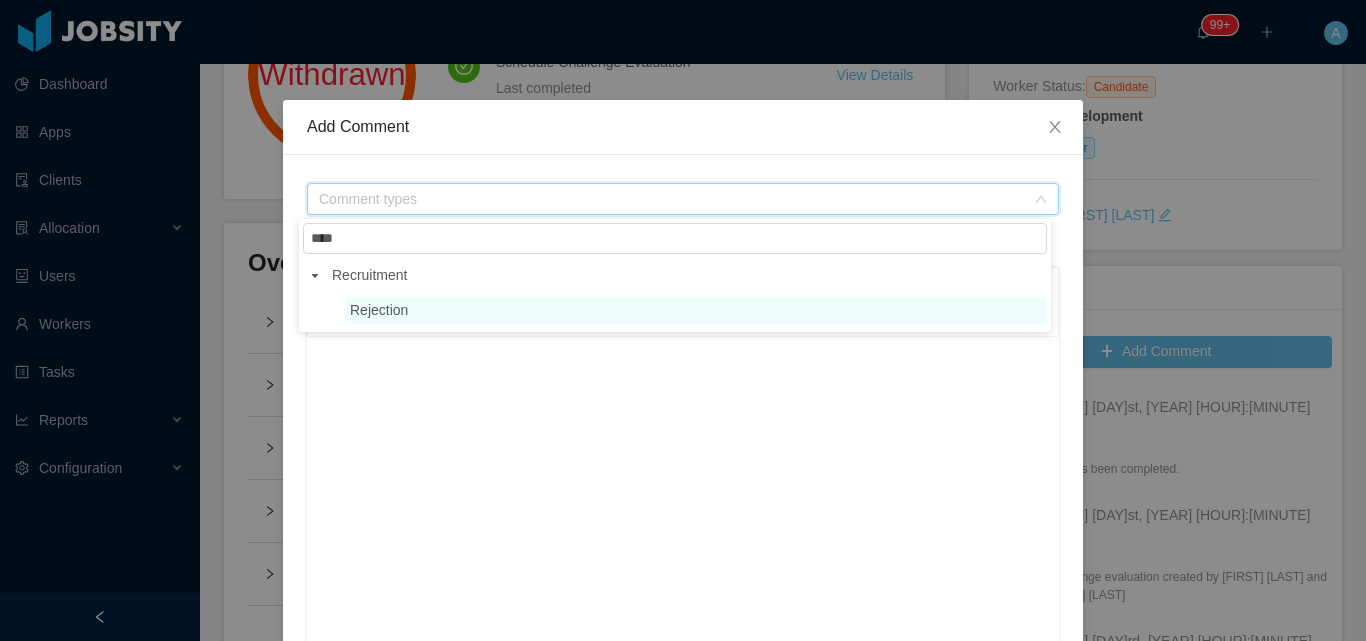 click on "Rejection" at bounding box center [696, 310] 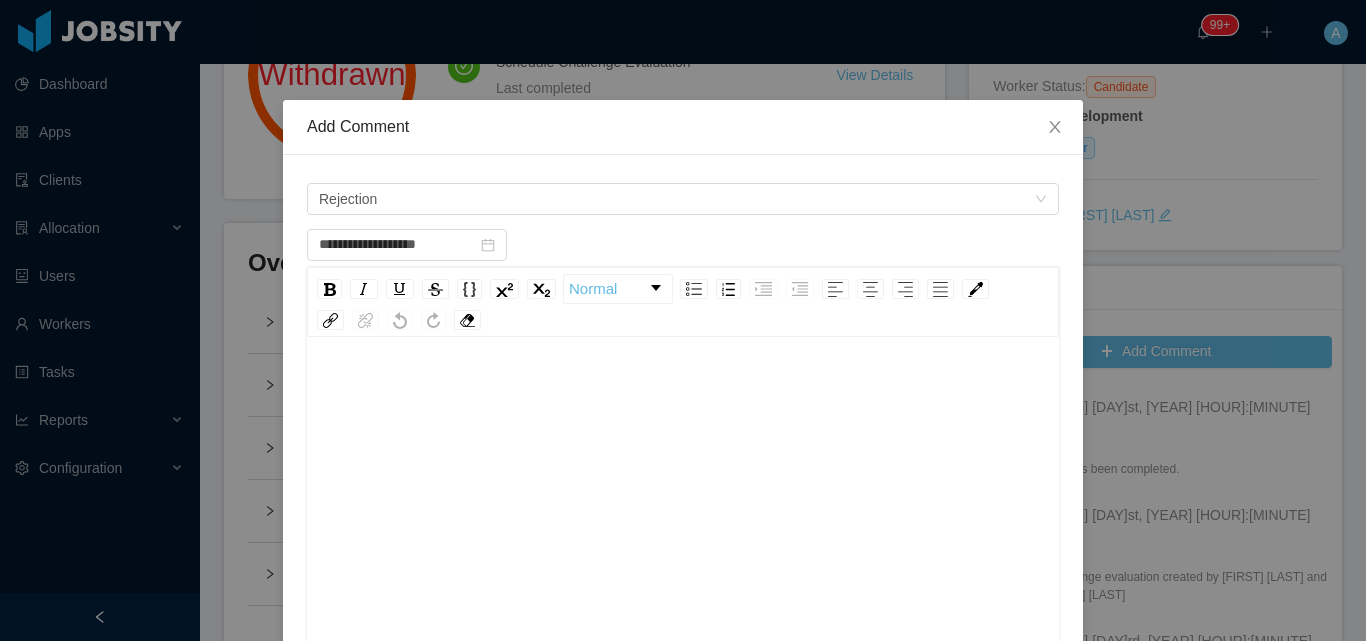 click at bounding box center (683, 391) 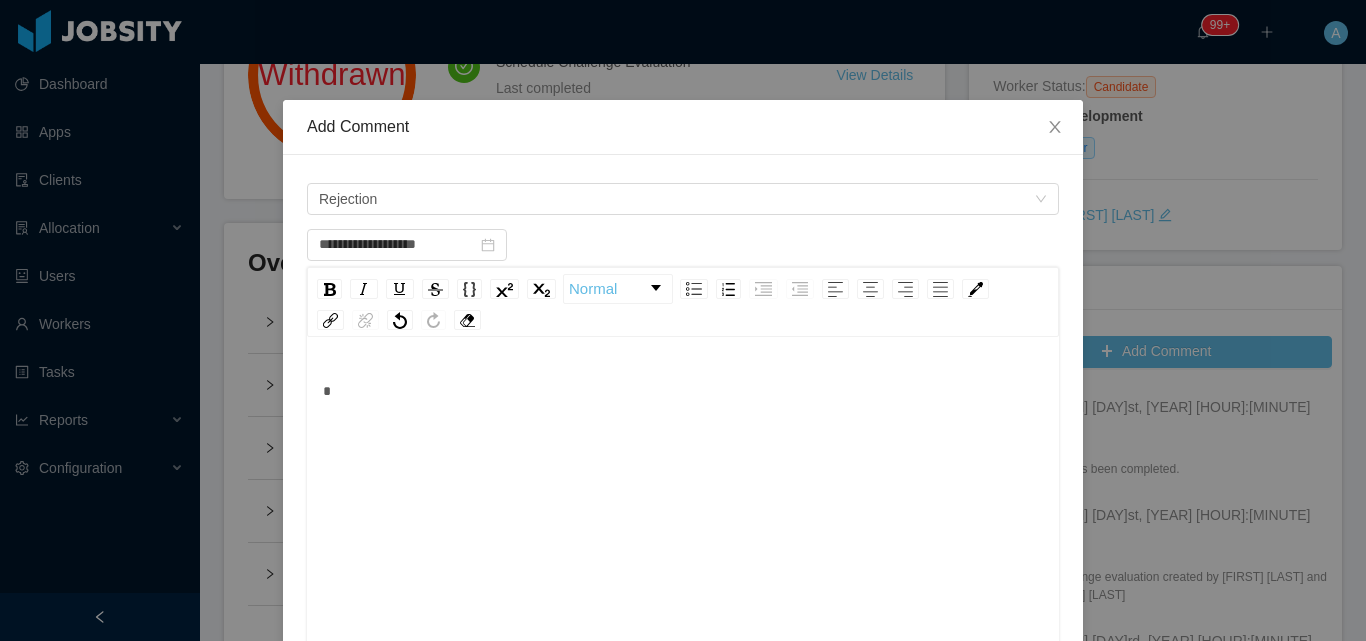 type 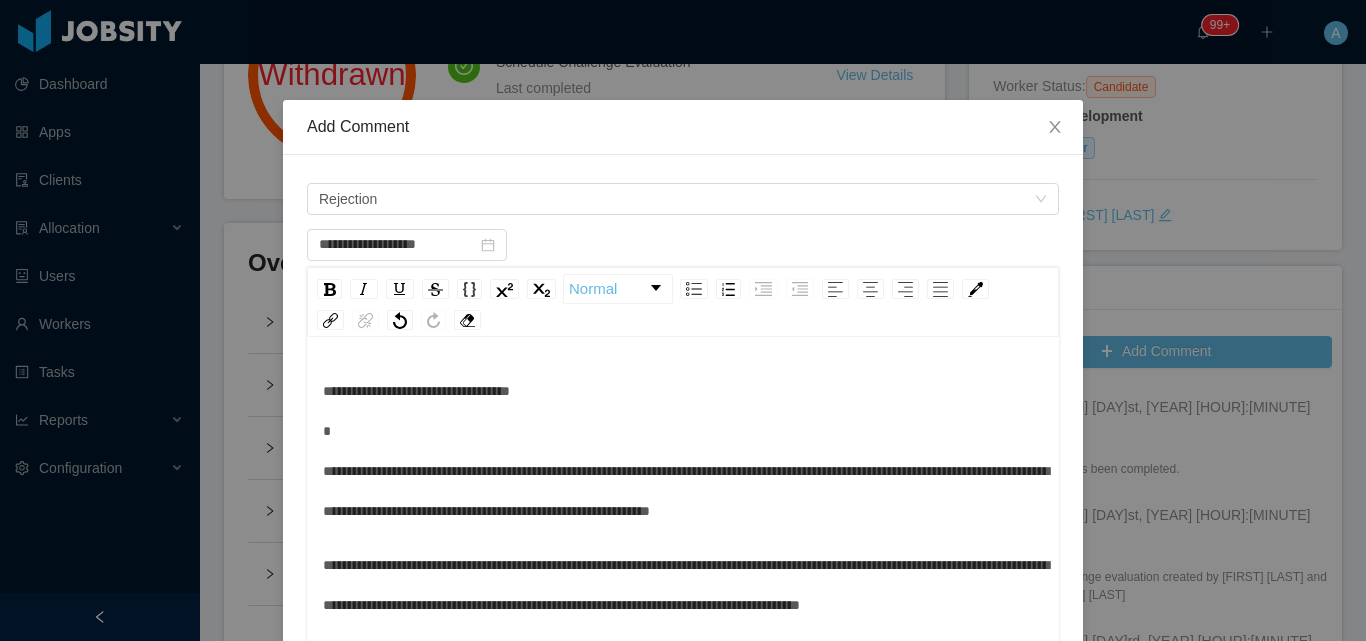 scroll, scrollTop: 128, scrollLeft: 0, axis: vertical 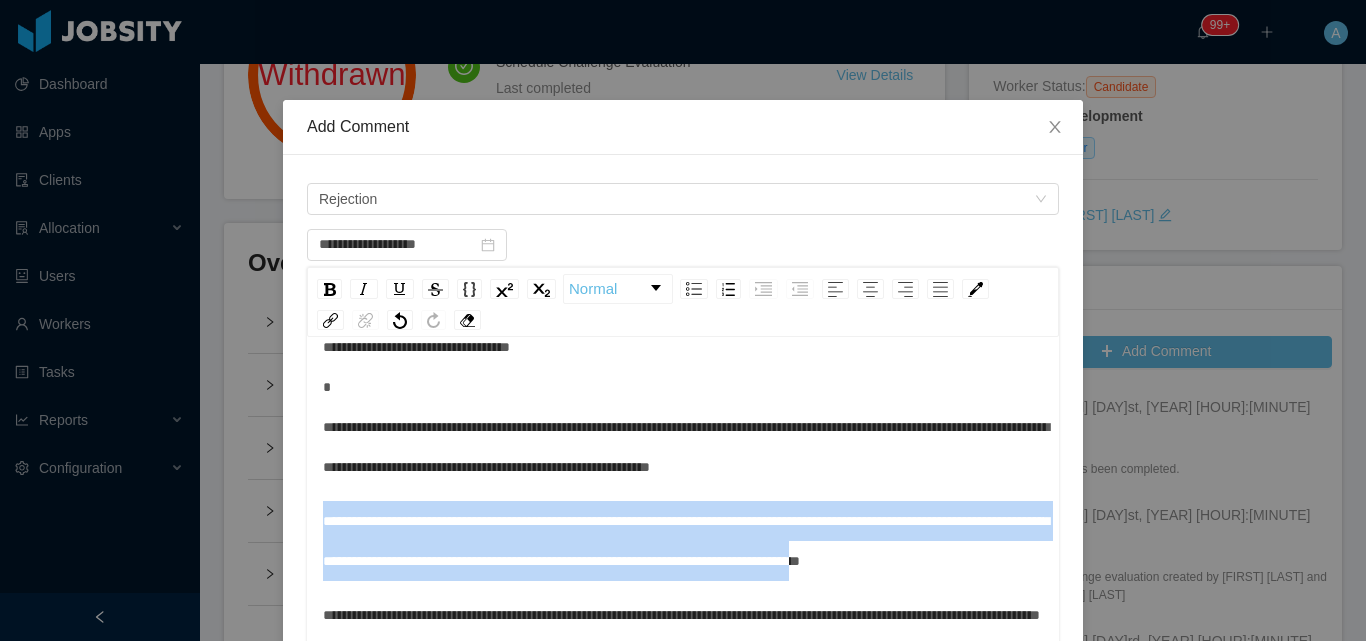 drag, startPoint x: 318, startPoint y: 478, endPoint x: 702, endPoint y: 559, distance: 392.44998 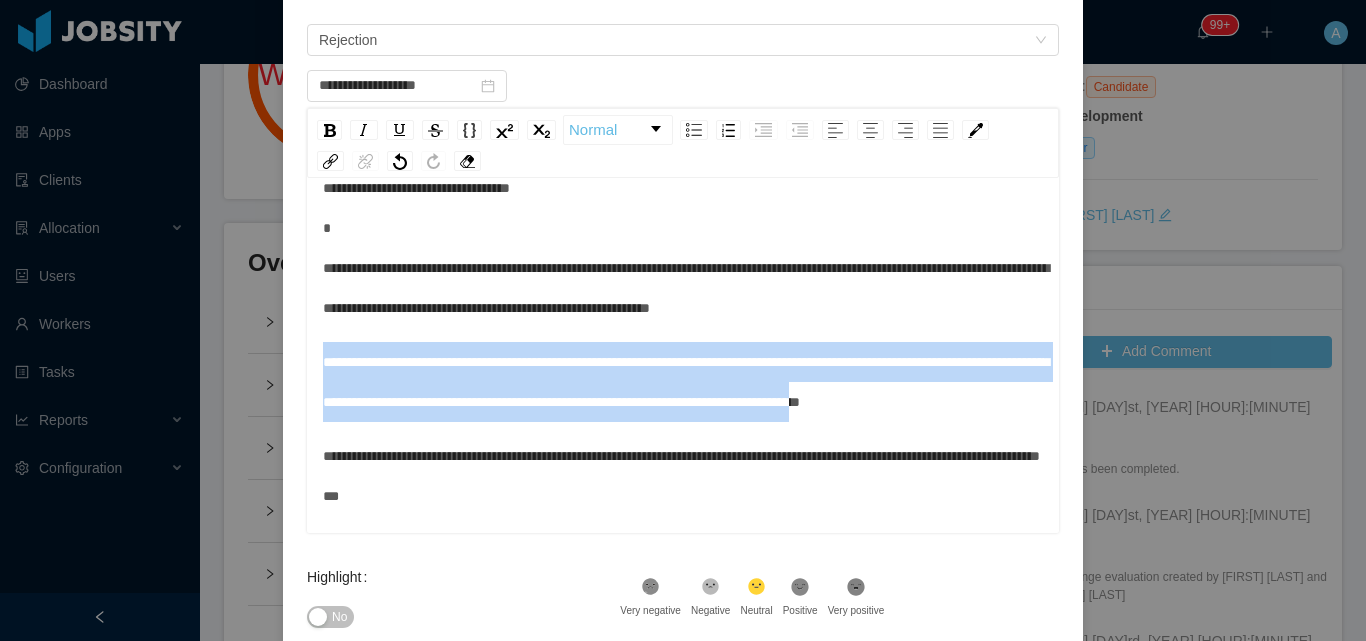 scroll, scrollTop: 200, scrollLeft: 0, axis: vertical 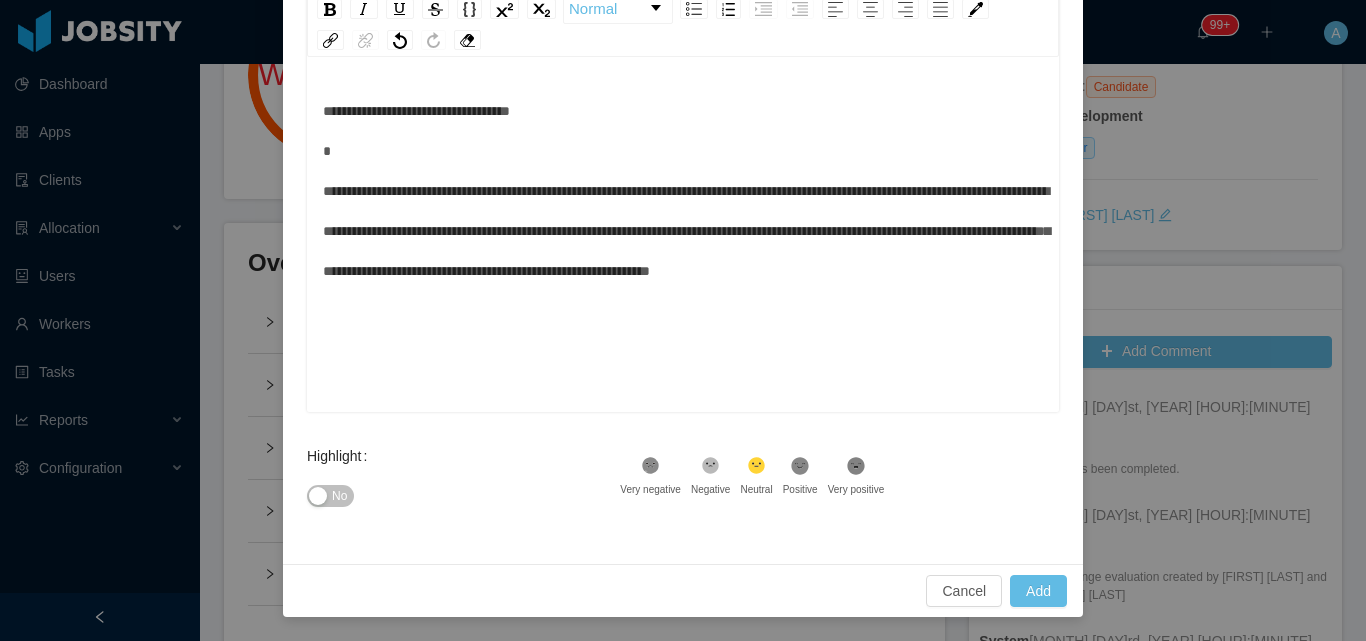click on "**********" at bounding box center (686, 191) 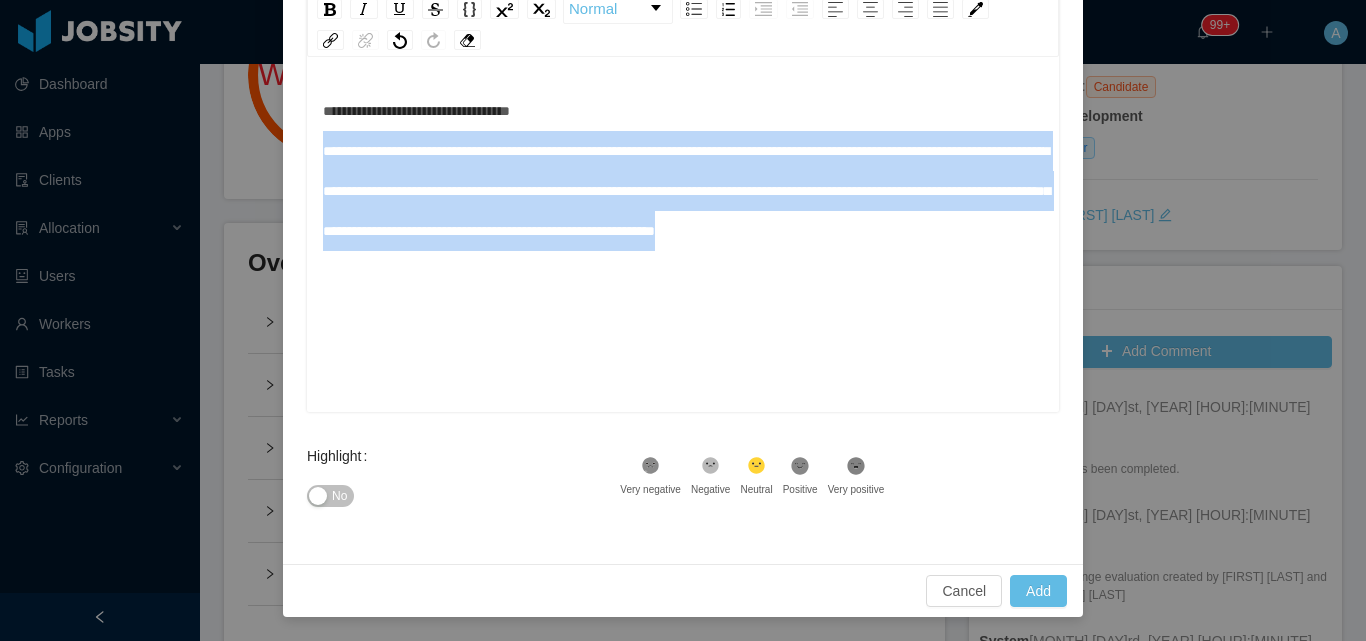 drag, startPoint x: 447, startPoint y: 283, endPoint x: 262, endPoint y: 140, distance: 233.82472 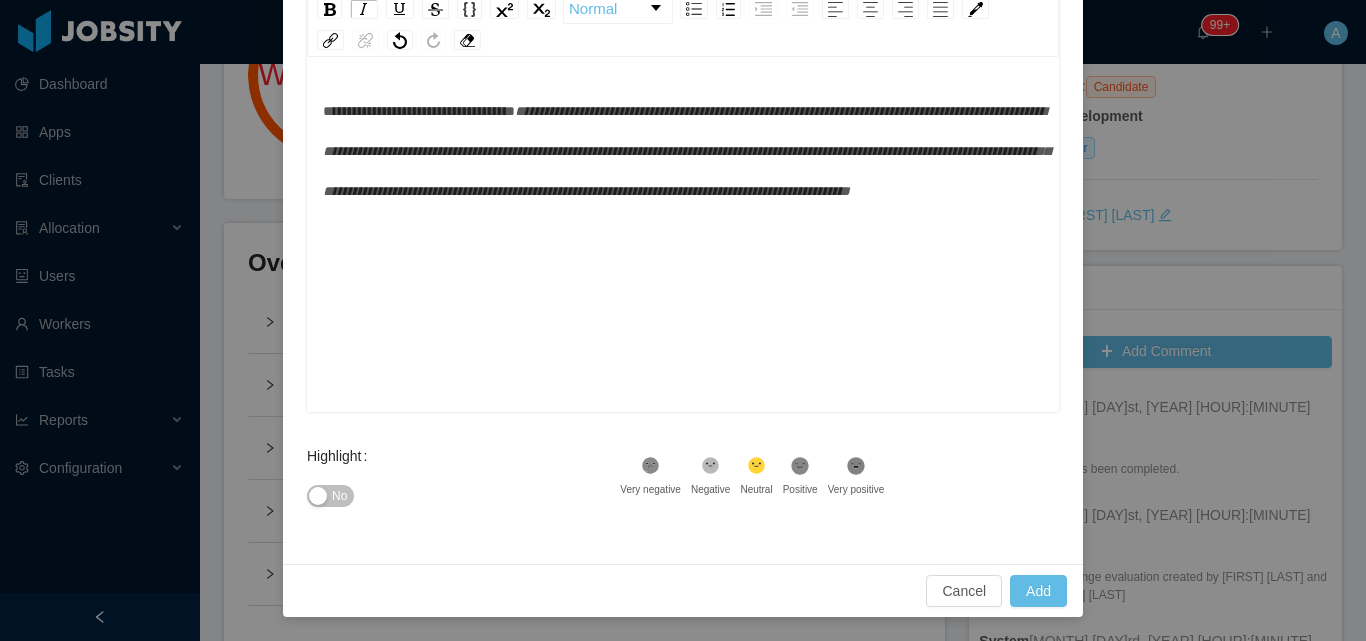 click on "**********" at bounding box center [683, 151] 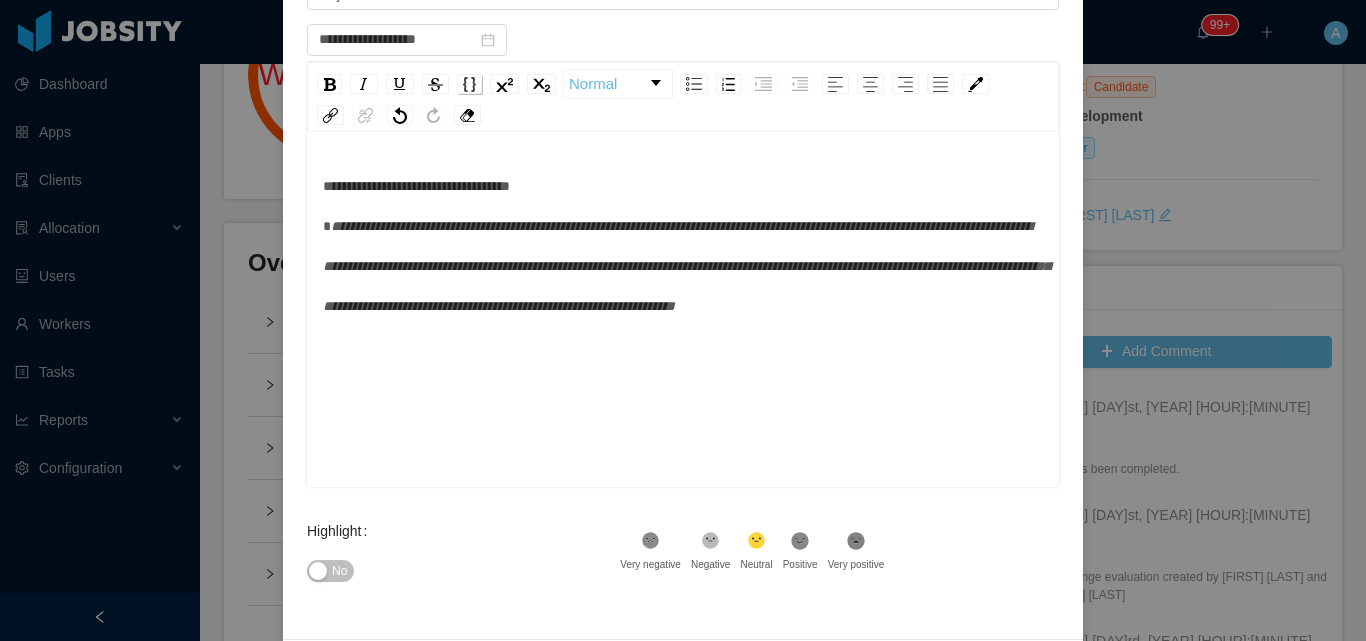 scroll, scrollTop: 80, scrollLeft: 0, axis: vertical 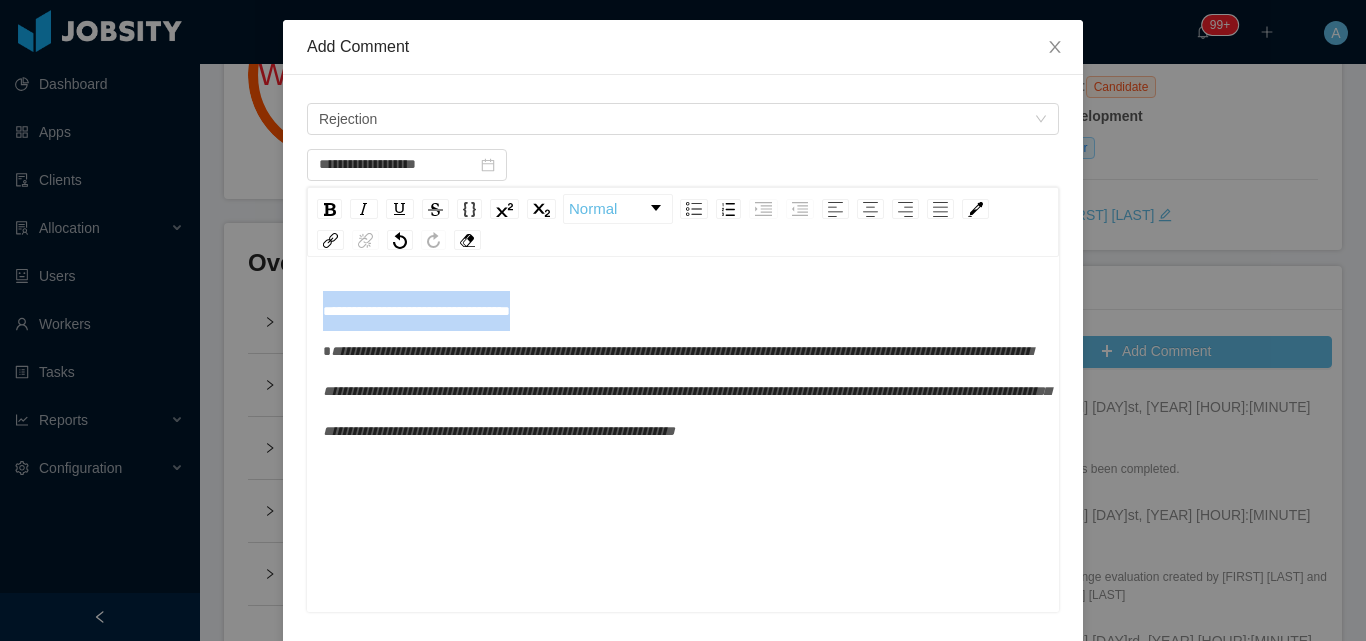drag, startPoint x: 595, startPoint y: 317, endPoint x: 9, endPoint y: 297, distance: 586.3412 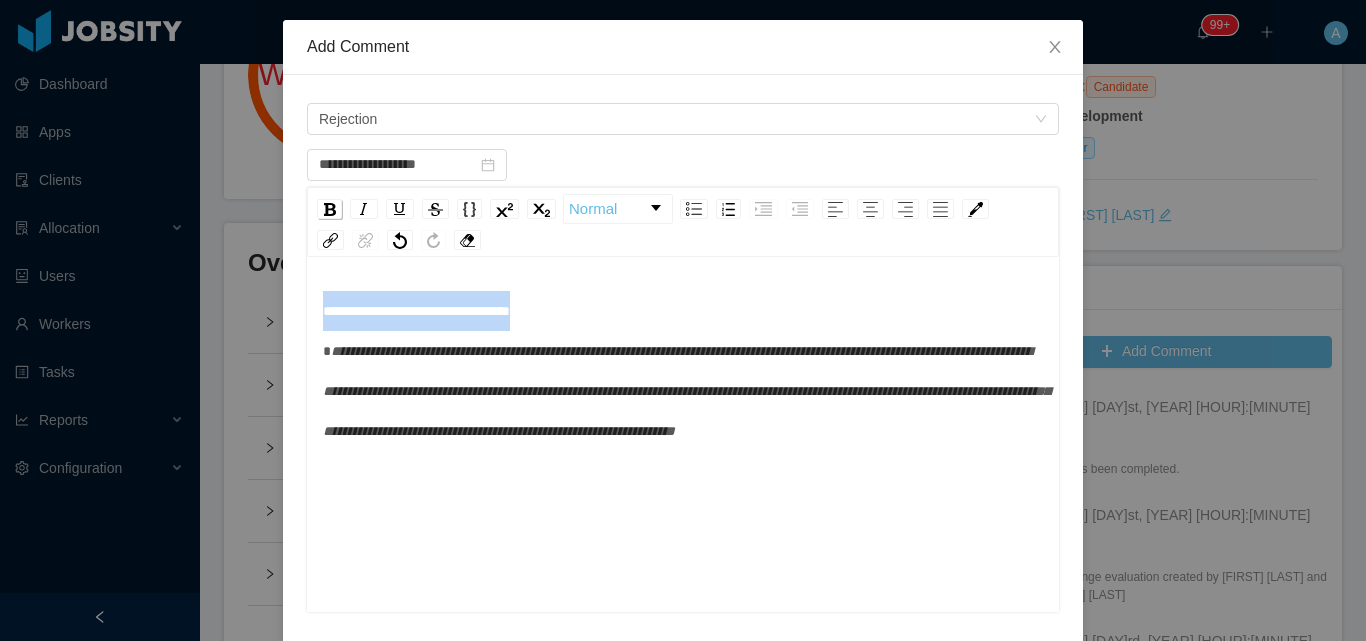 click at bounding box center (329, 209) 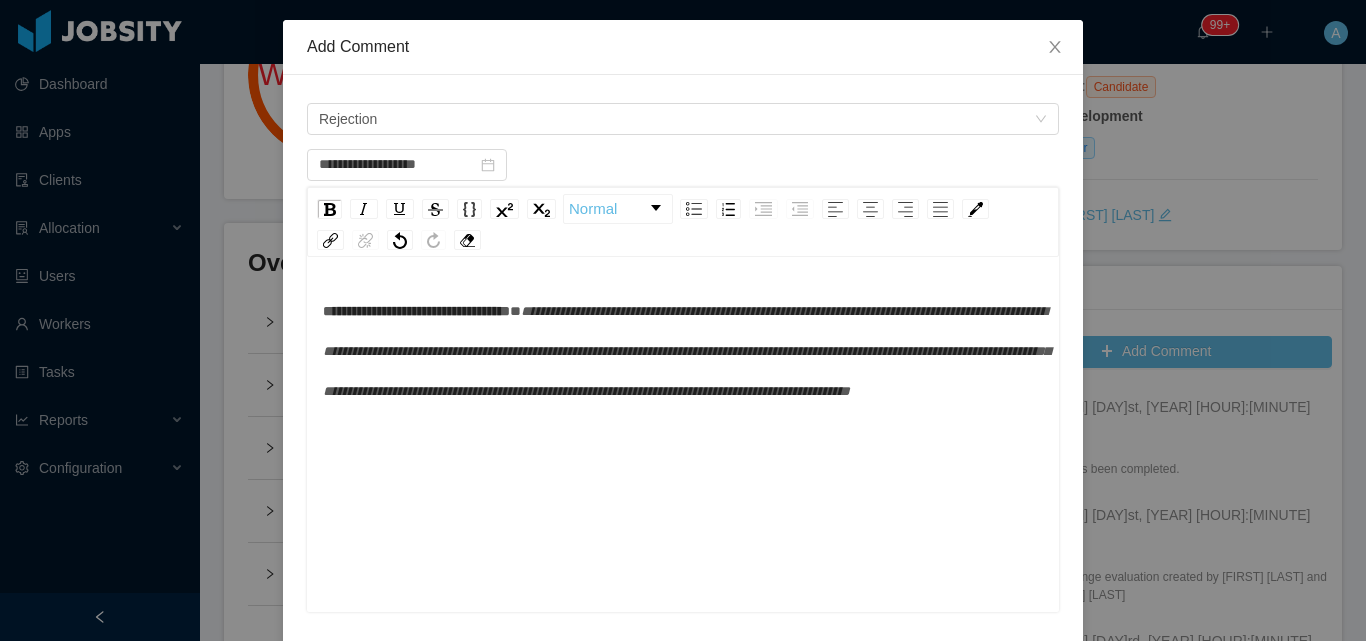 click on "**********" at bounding box center (683, 351) 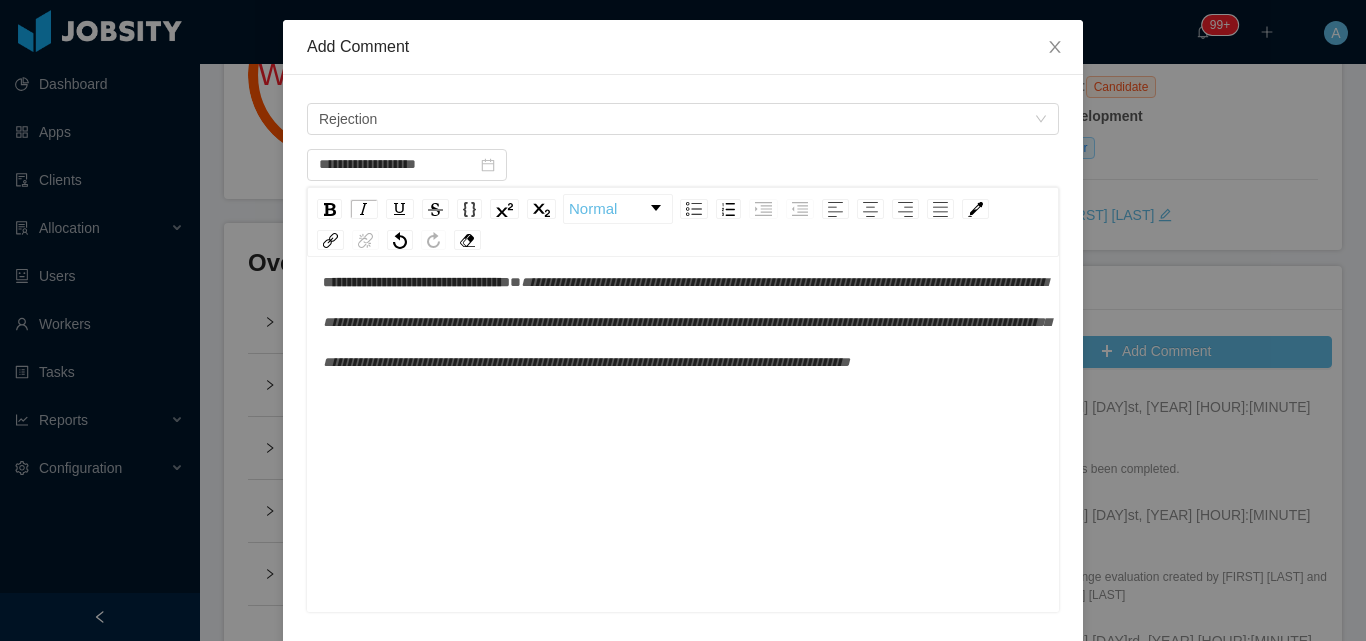 scroll, scrollTop: 44, scrollLeft: 0, axis: vertical 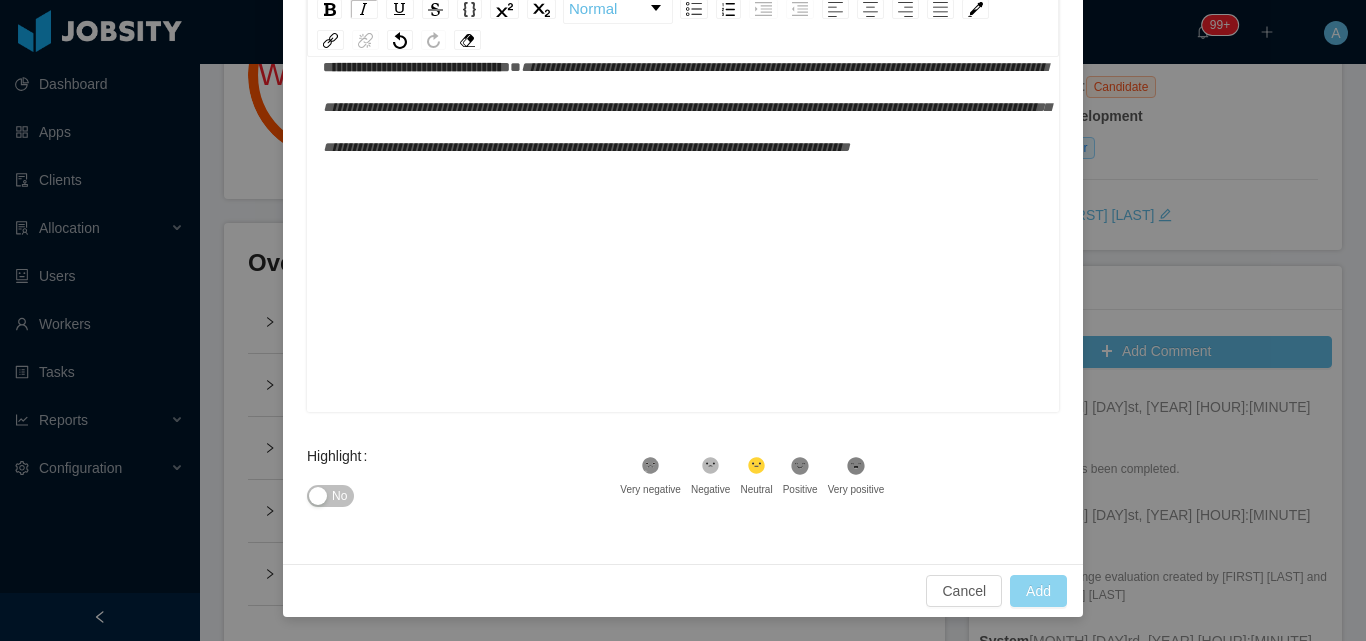 type on "**********" 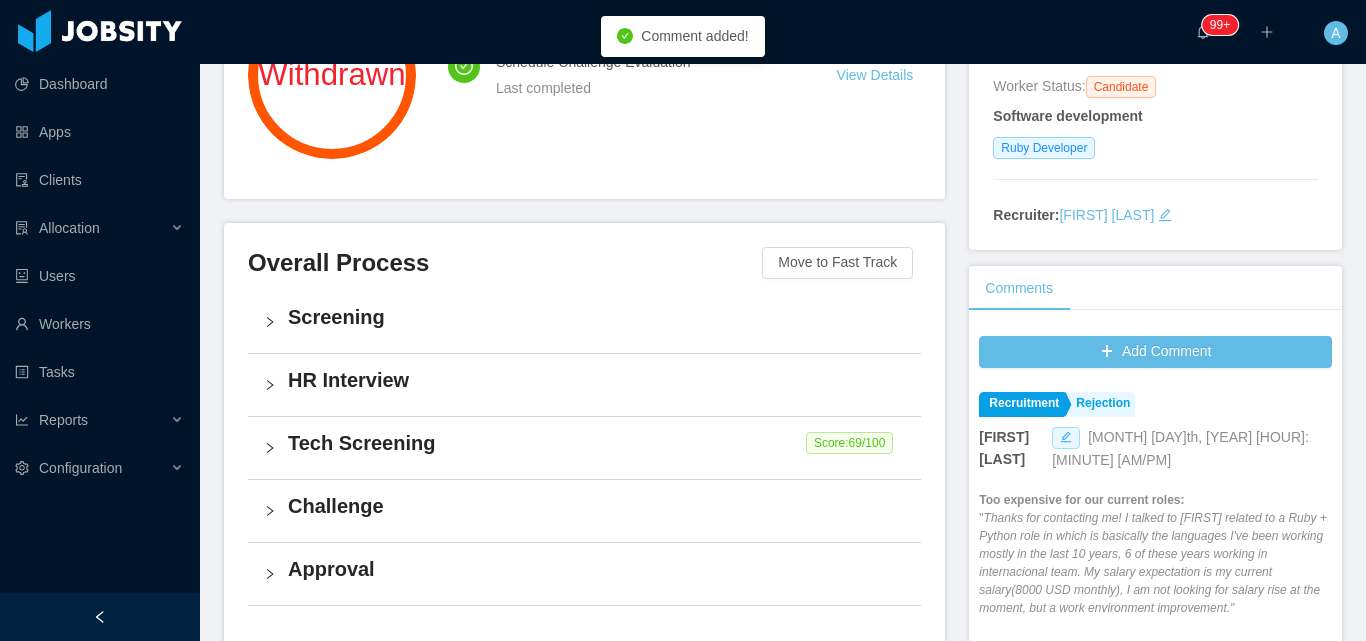 click 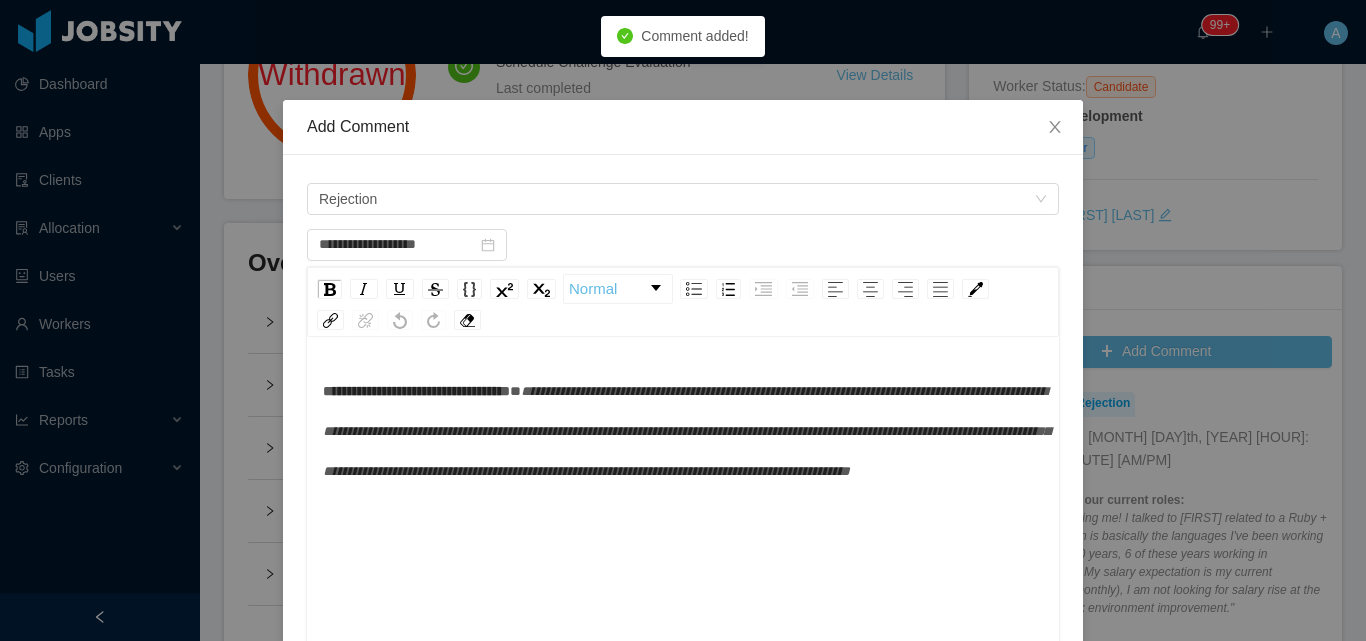 scroll, scrollTop: 44, scrollLeft: 0, axis: vertical 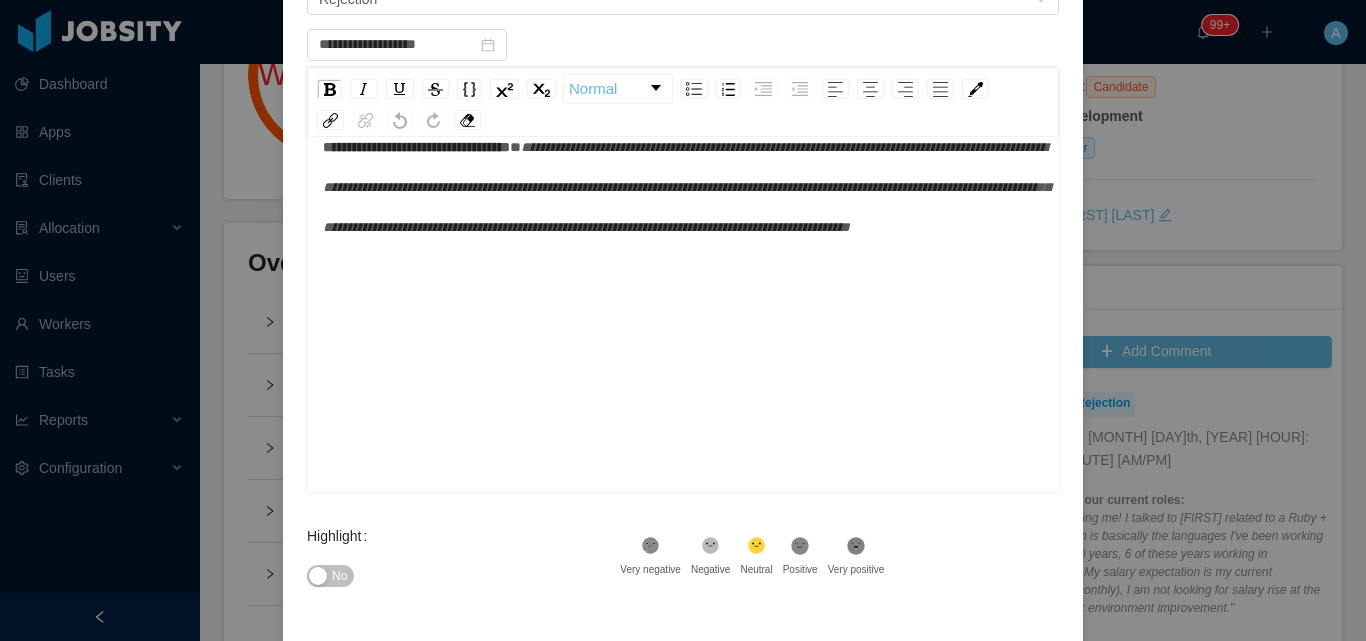 click on "No" at bounding box center (463, 576) 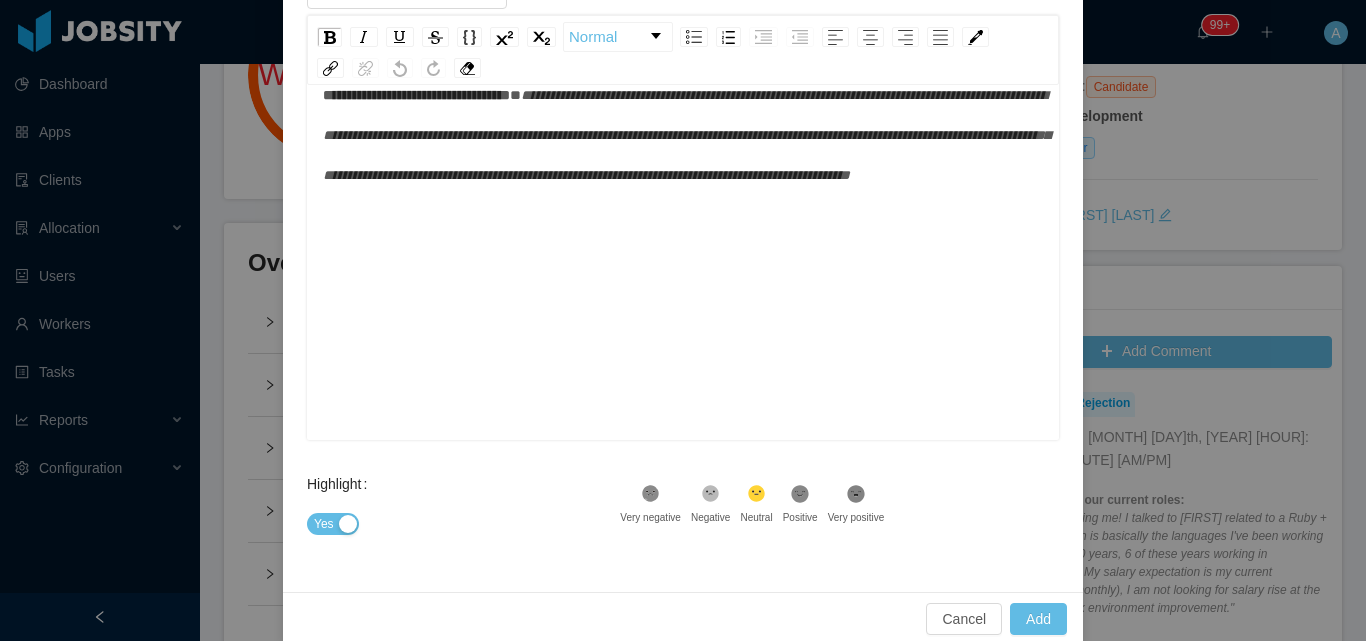 scroll, scrollTop: 280, scrollLeft: 0, axis: vertical 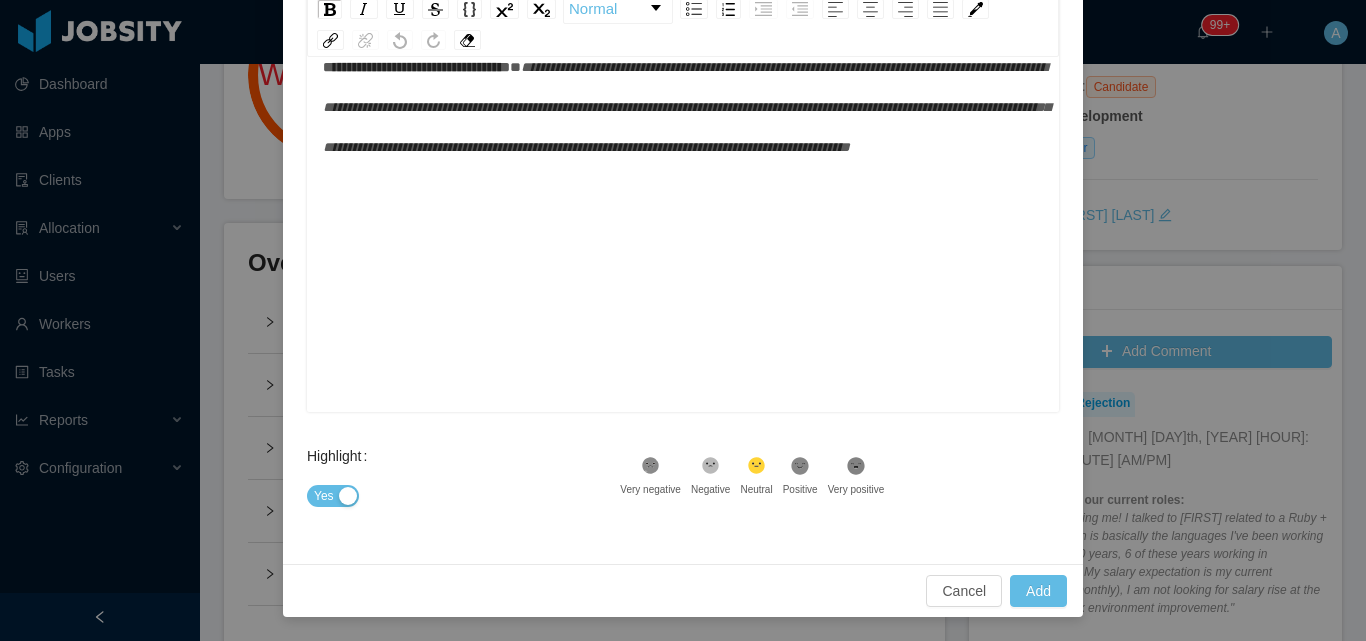click on "Cancel Add" at bounding box center (683, 590) 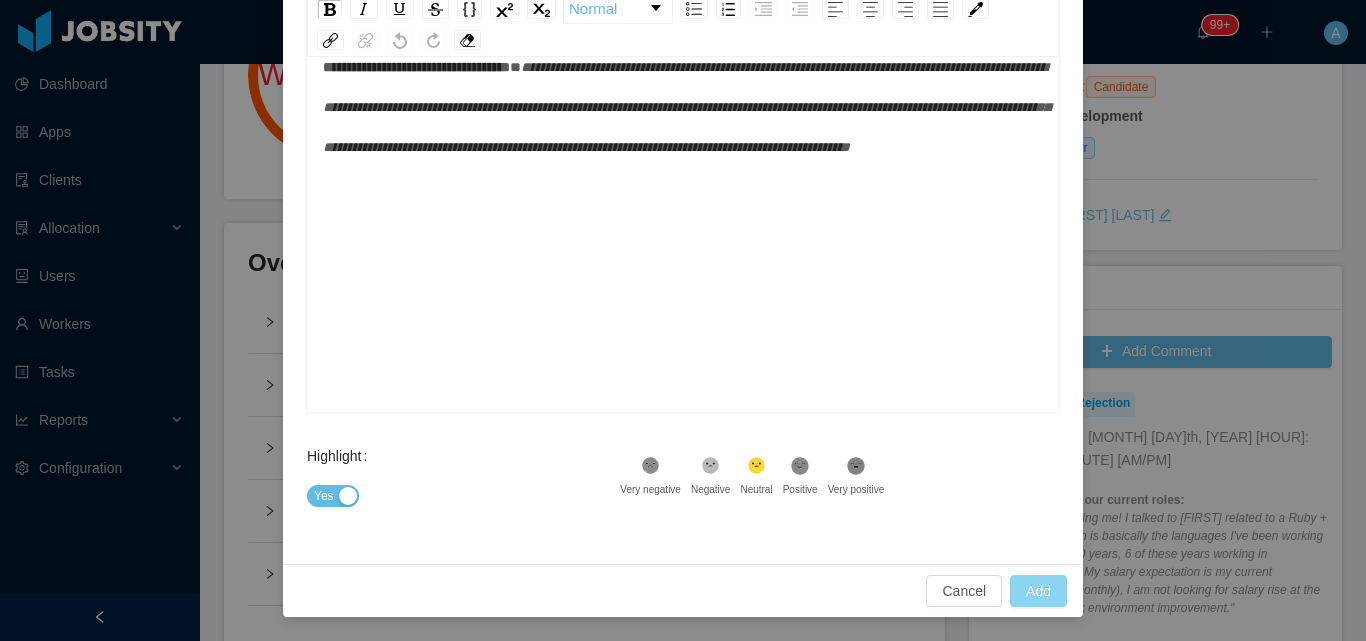 click on "Add" at bounding box center [1038, 591] 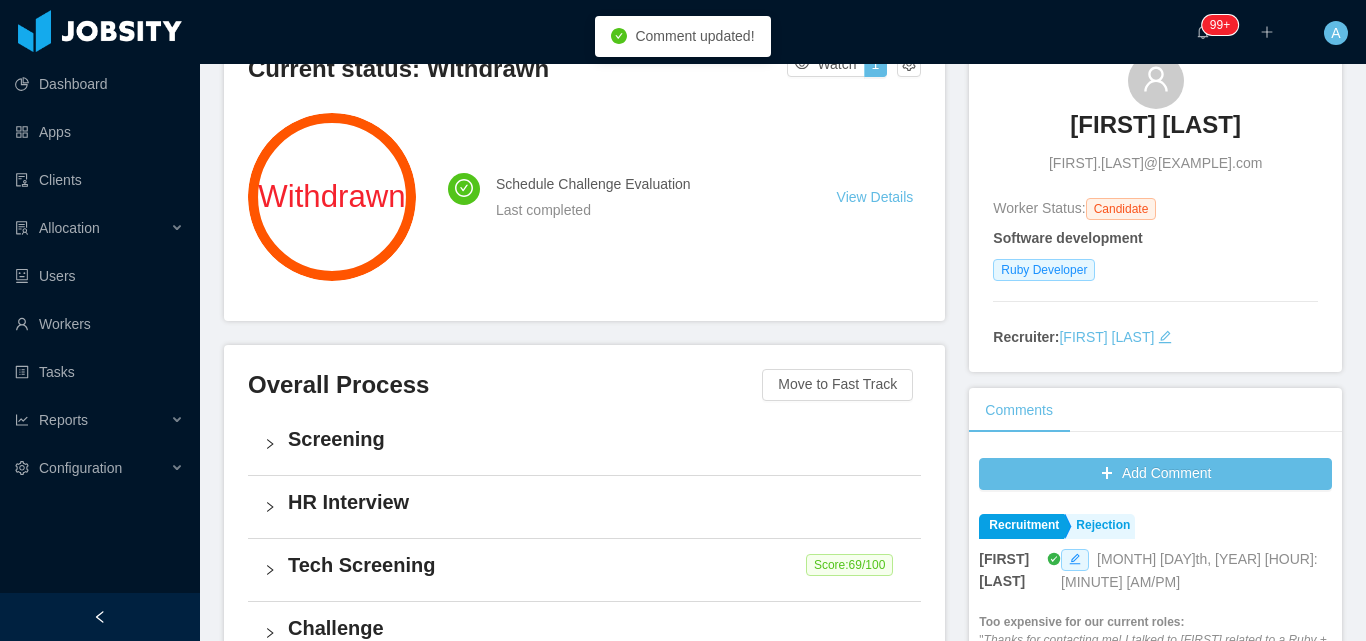 scroll, scrollTop: 0, scrollLeft: 0, axis: both 